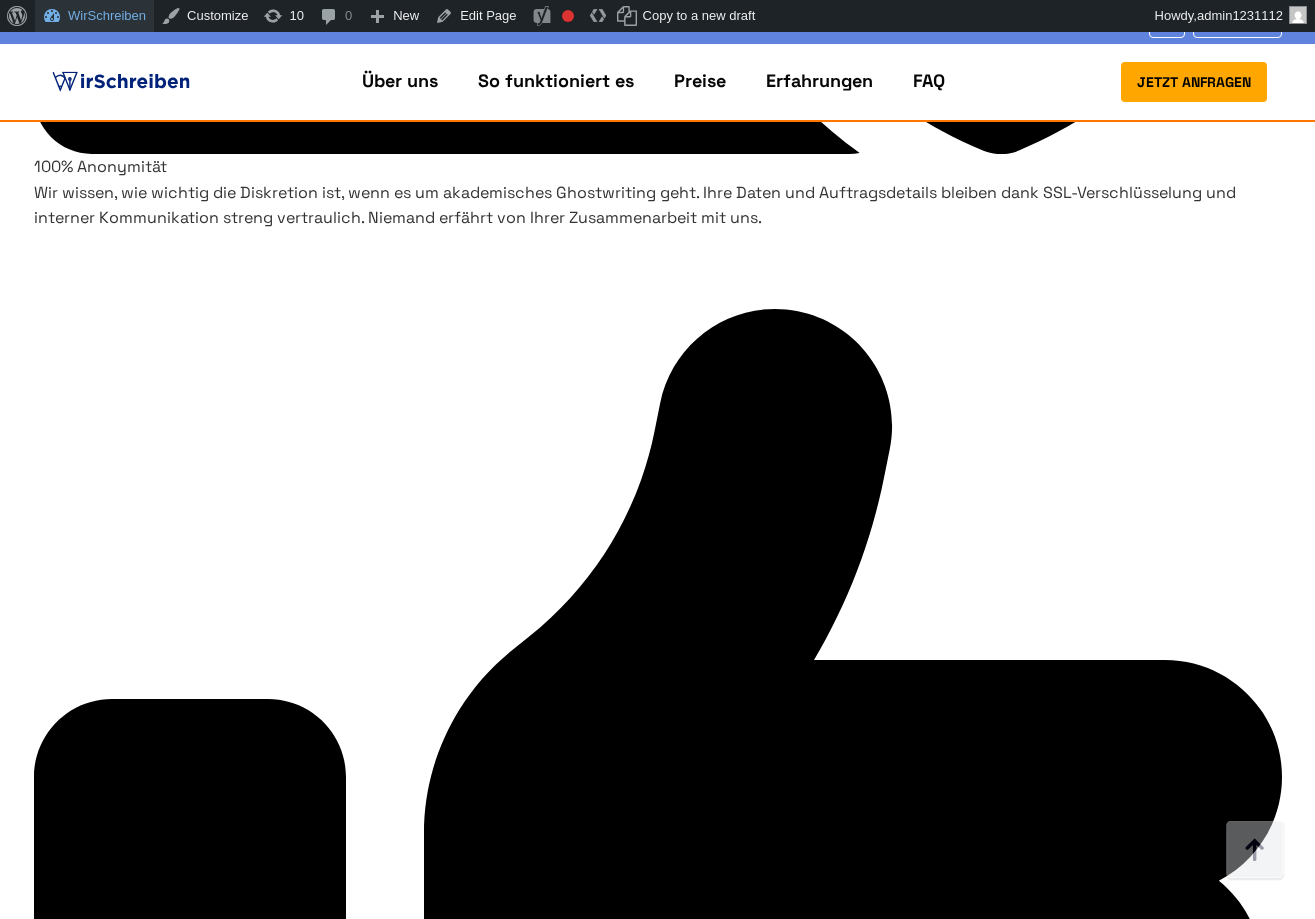 scroll, scrollTop: 7403, scrollLeft: 0, axis: vertical 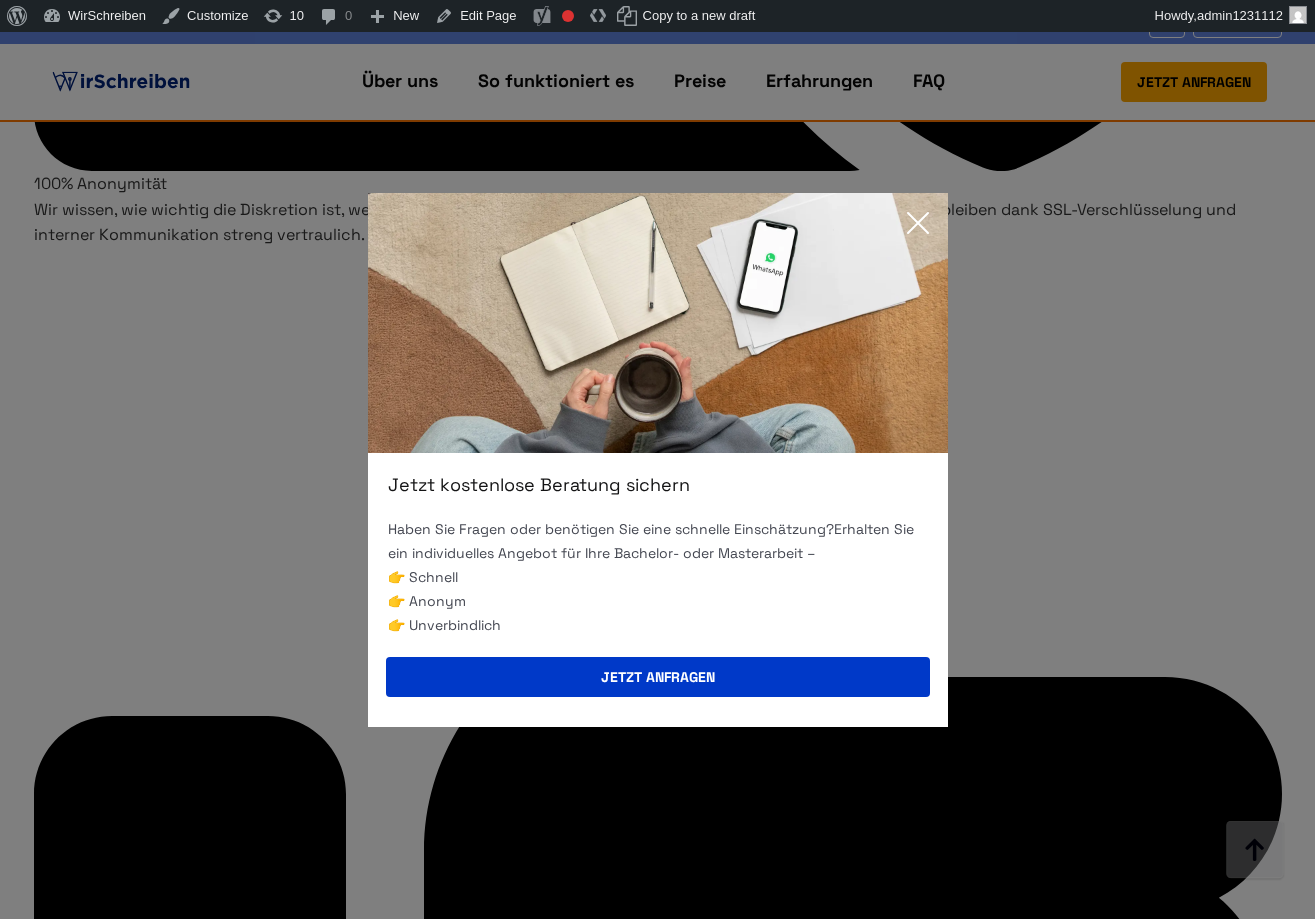 click 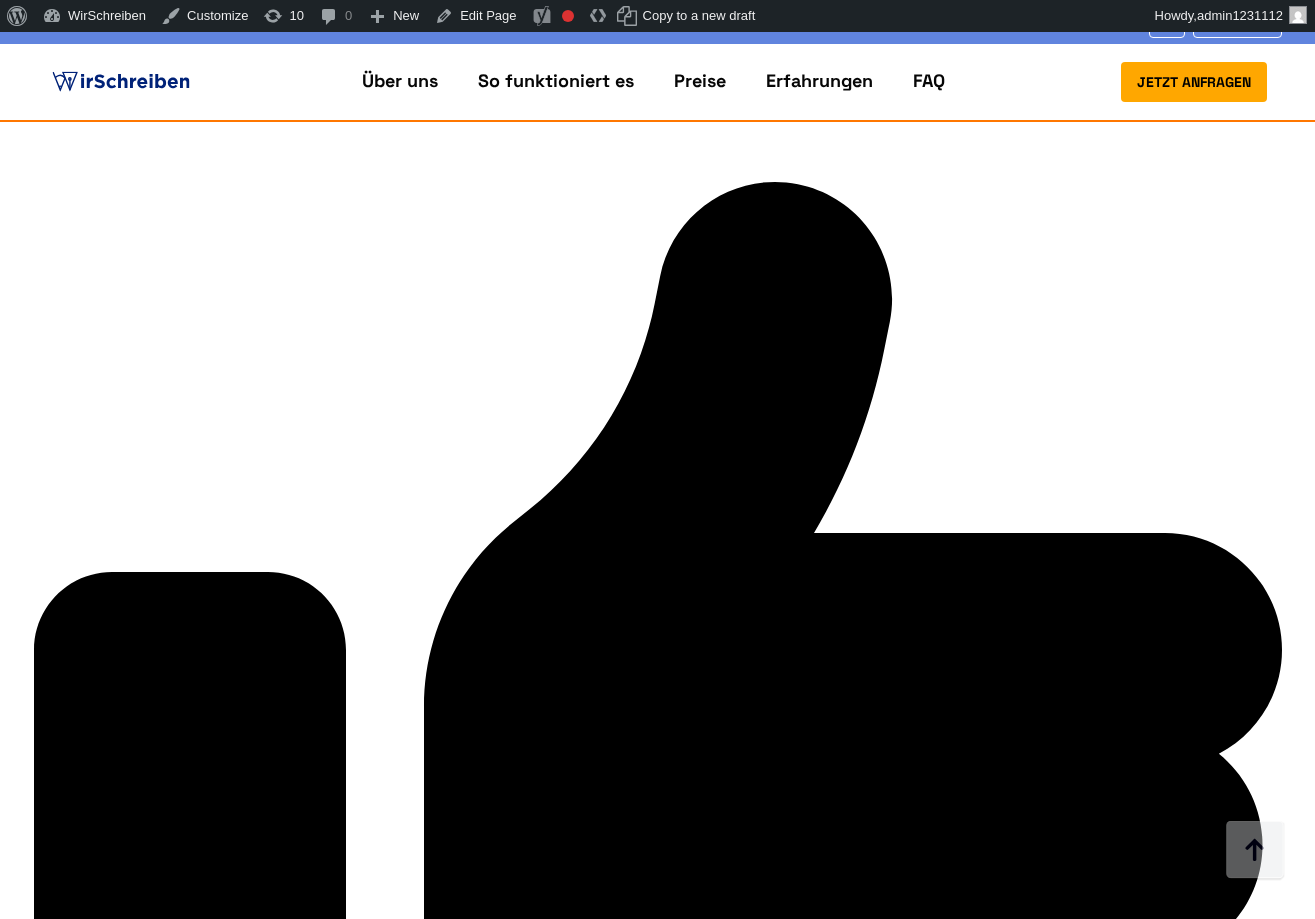 scroll, scrollTop: 7883, scrollLeft: 0, axis: vertical 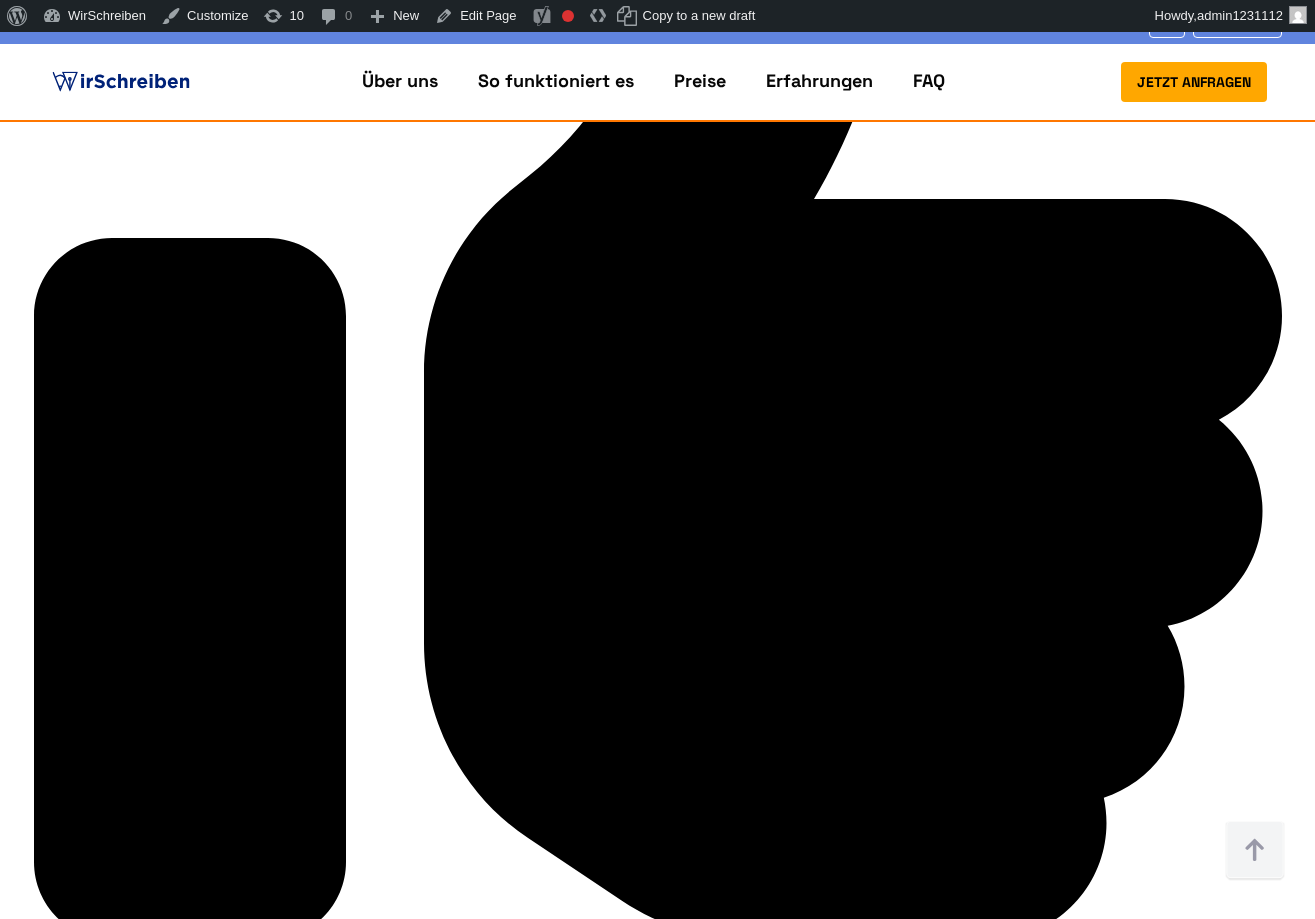 click on "Am Anfang hatte ich Bedenken, ob diese Ghostwriter Agentur in Deutschland seriös ist, aber die Zusammenarbeit war transparent und vertrauenswürdig. Ich habe eines der theoretischen Kapitel für mein Forschungsprojekt und eine statistische Analyse bestellt. Die Kommunikation war immer reibungslos und schnell. Ich war mit den Ergebnissen vollkommen zufrieden, sodass ich in Zukunft gerne wieder auf ihre Hilfe zurückkommen werde." at bounding box center [658, 6033] 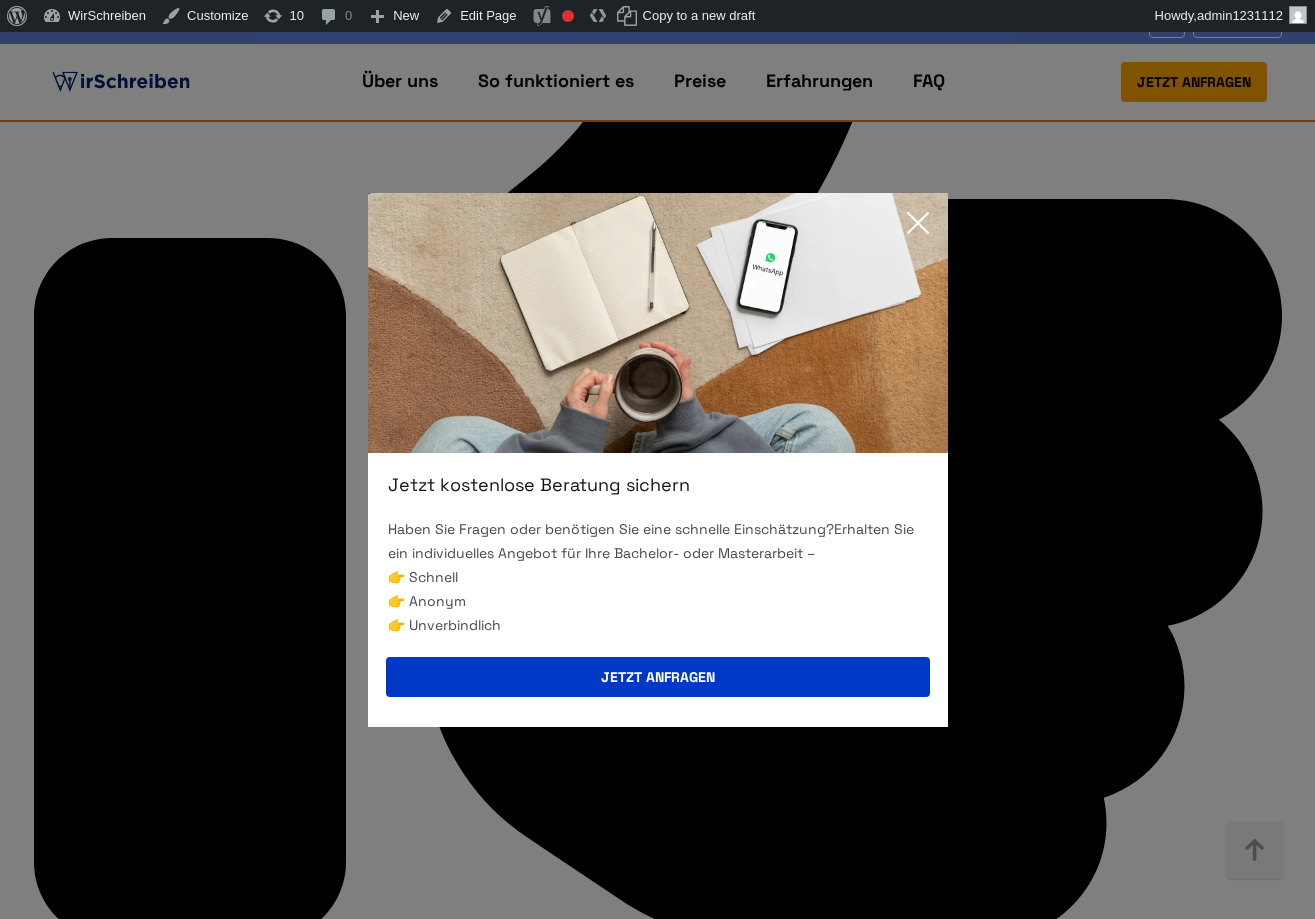 click 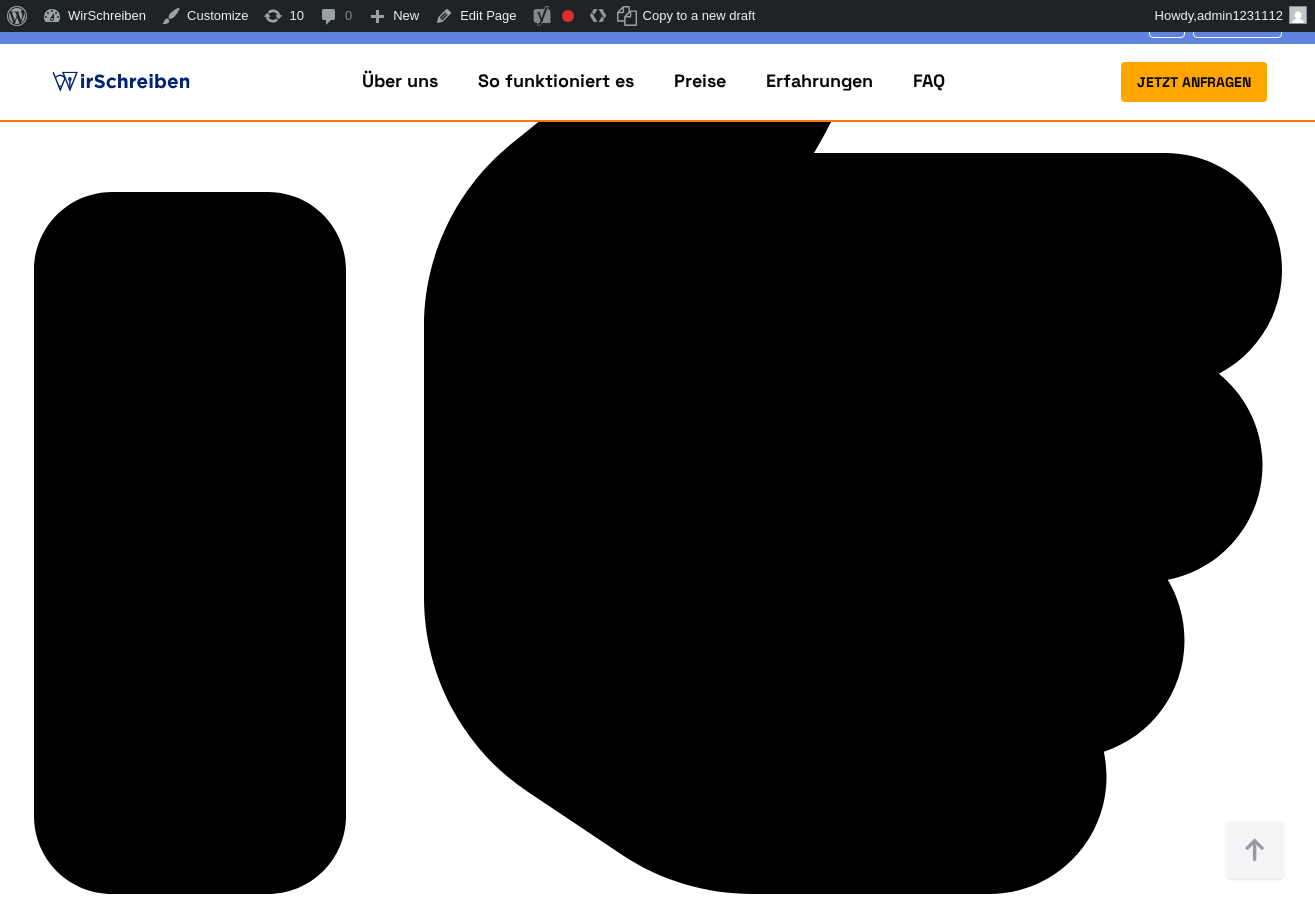 scroll, scrollTop: 7885, scrollLeft: 0, axis: vertical 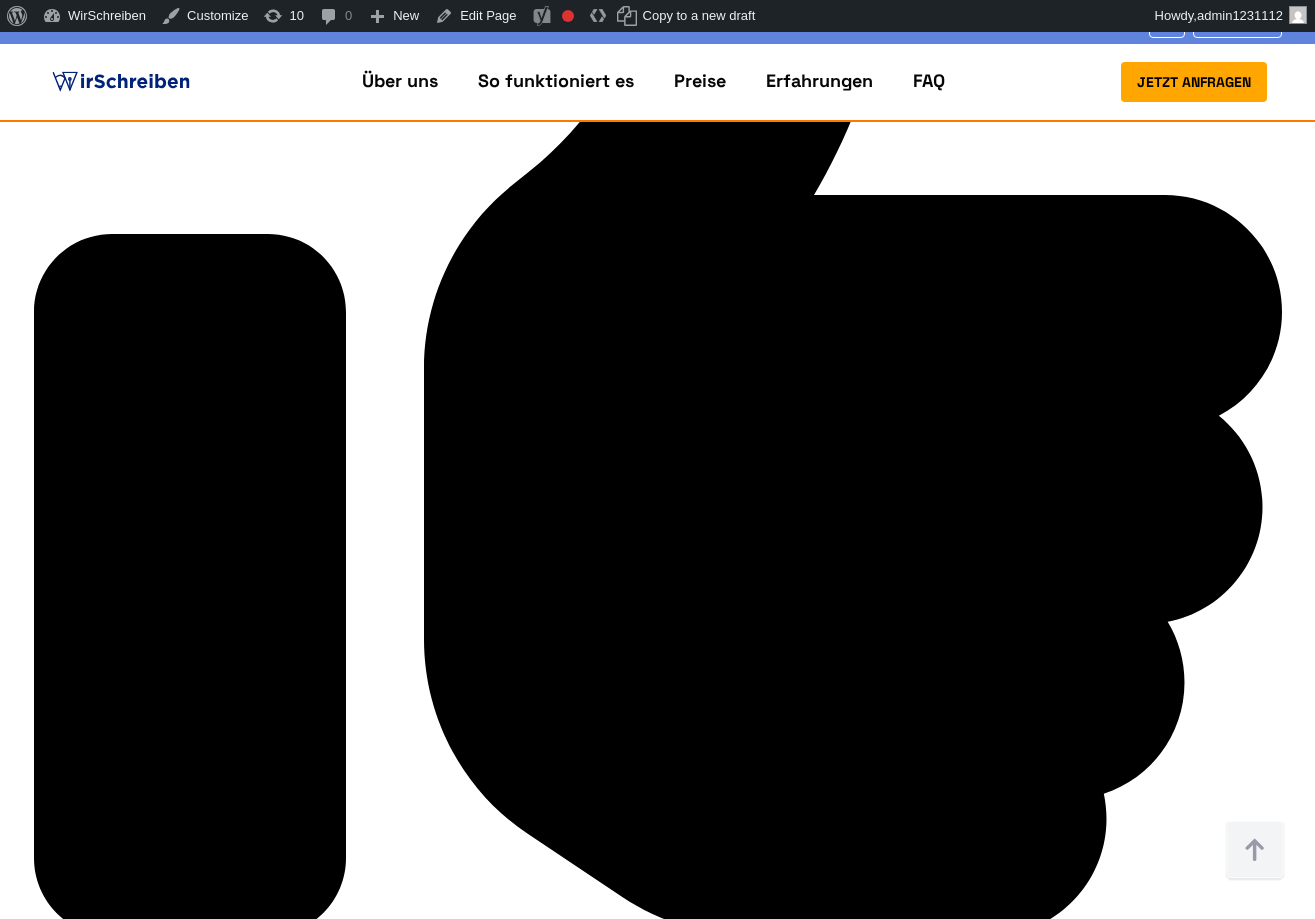 drag, startPoint x: 1068, startPoint y: 439, endPoint x: 808, endPoint y: 446, distance: 260.0942 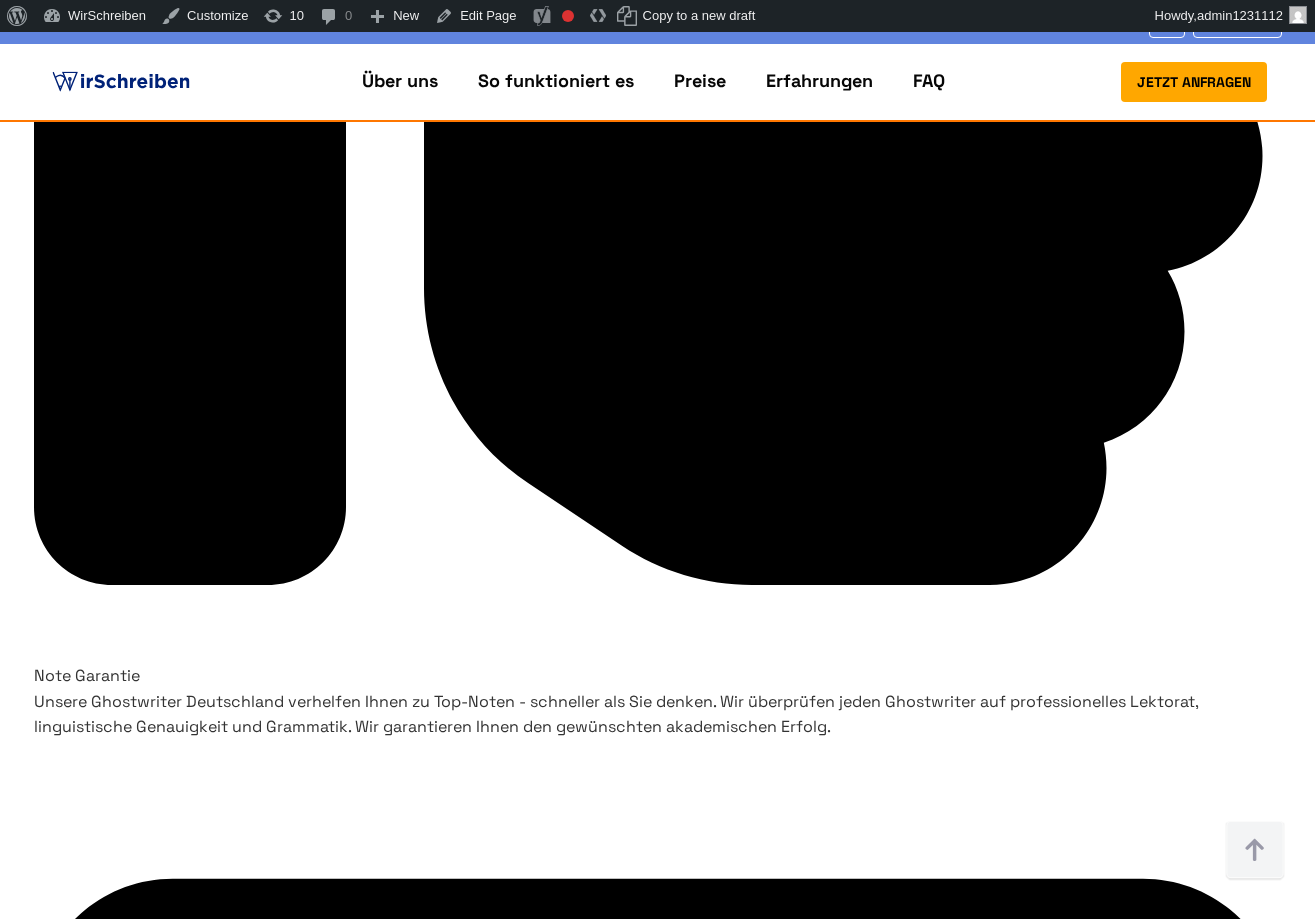 scroll, scrollTop: 8365, scrollLeft: 0, axis: vertical 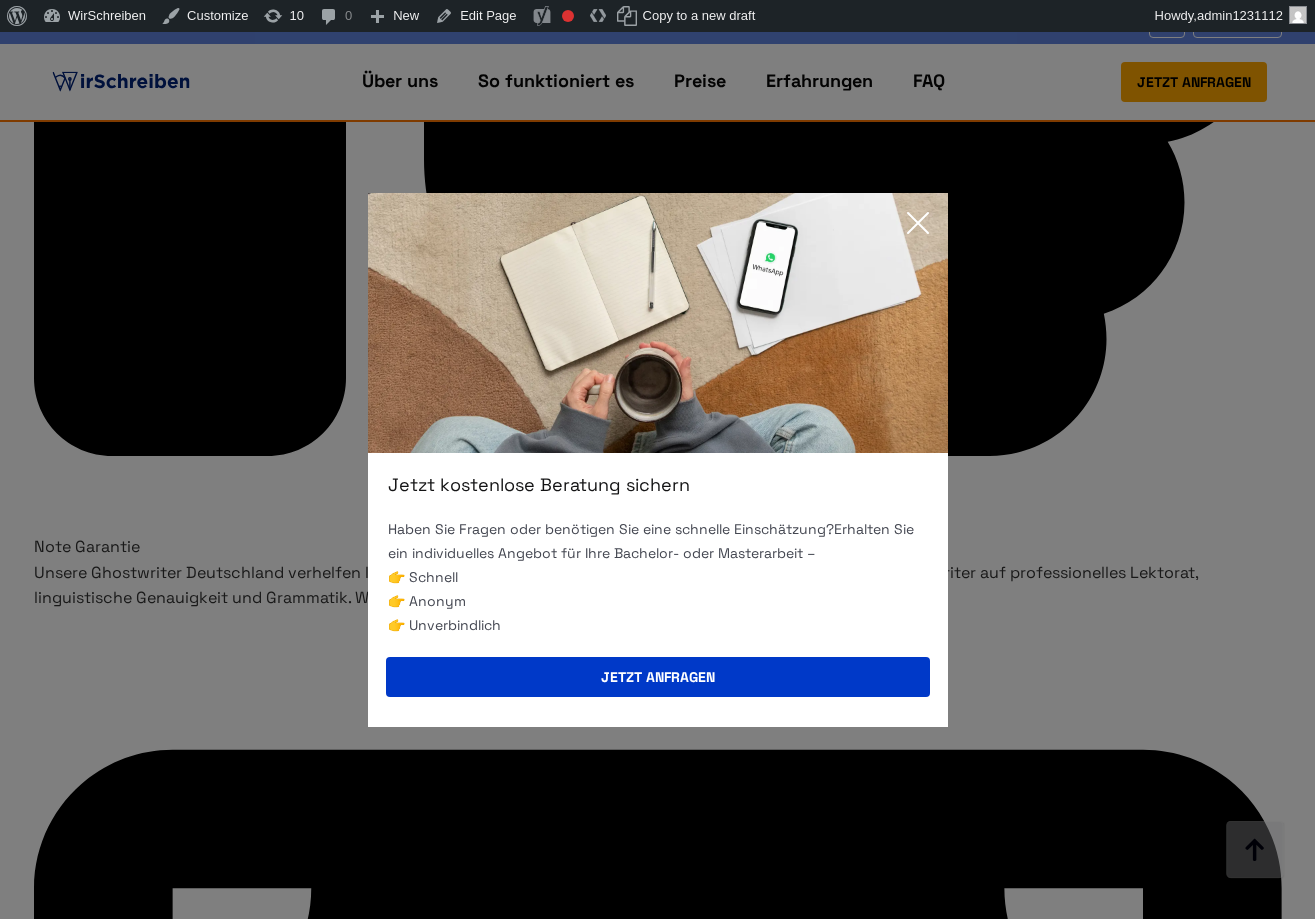 click at bounding box center (658, 323) 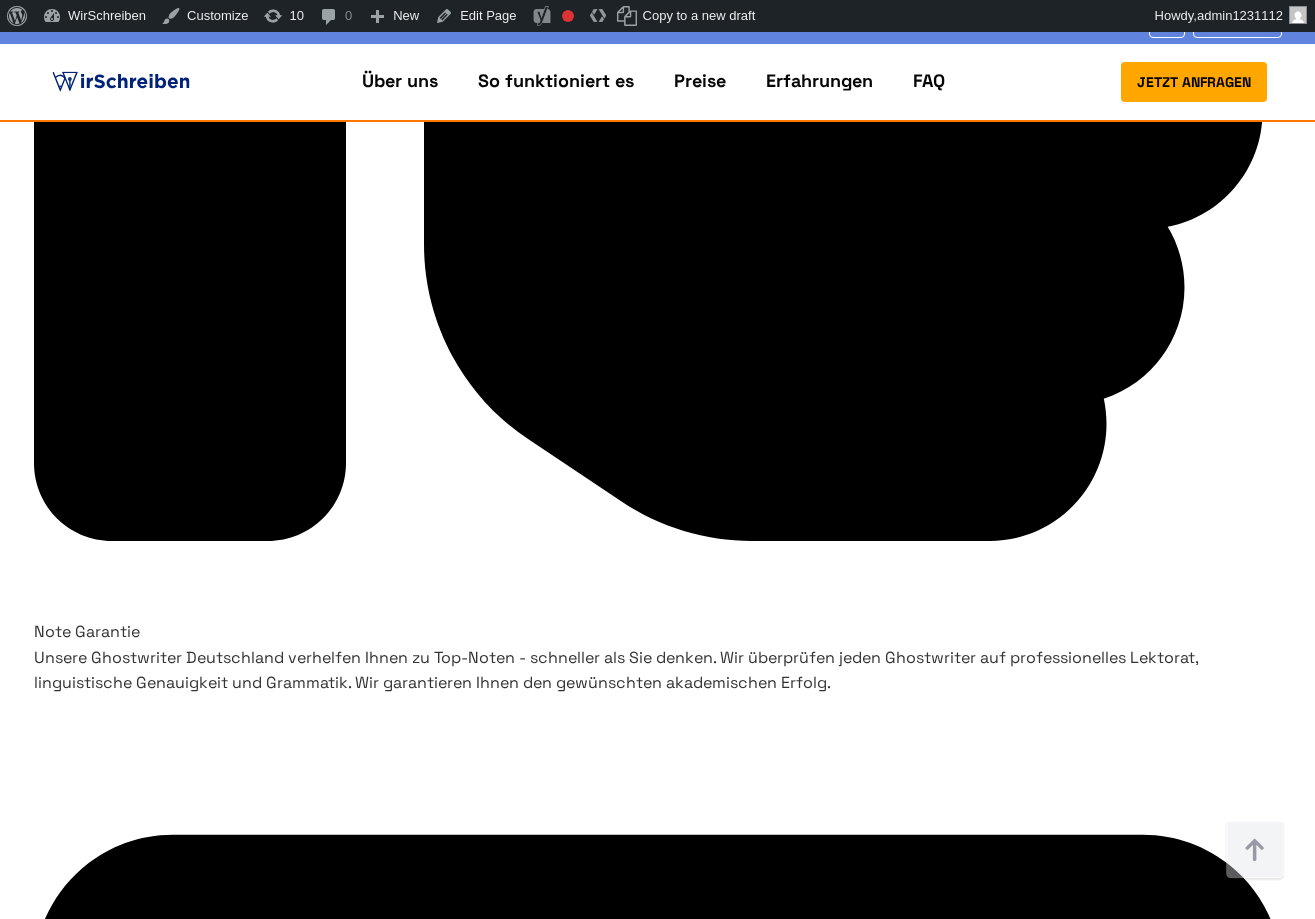 scroll, scrollTop: 7968, scrollLeft: 0, axis: vertical 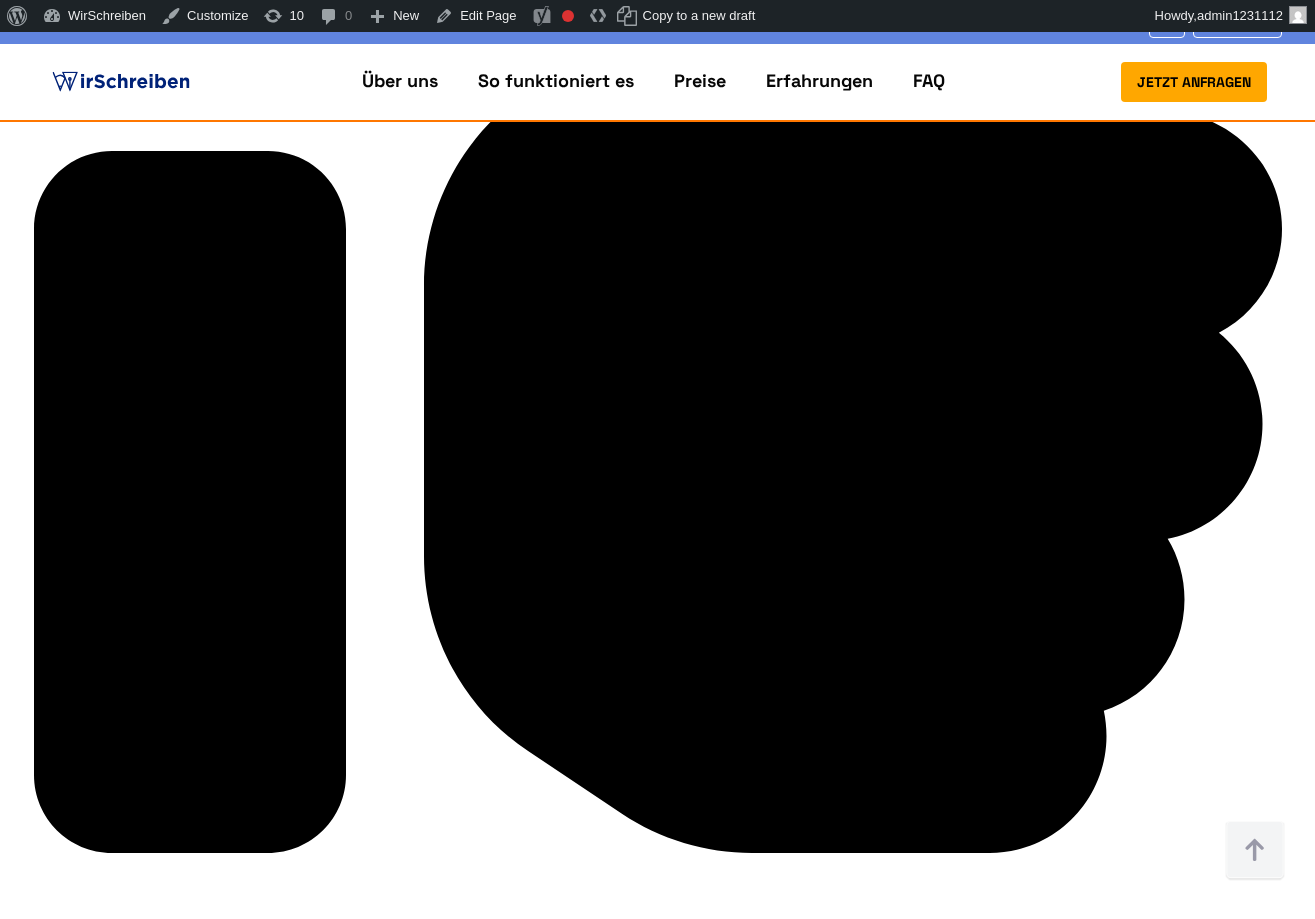 click on "ProvenExpert
Anna" at bounding box center (658, 5965) 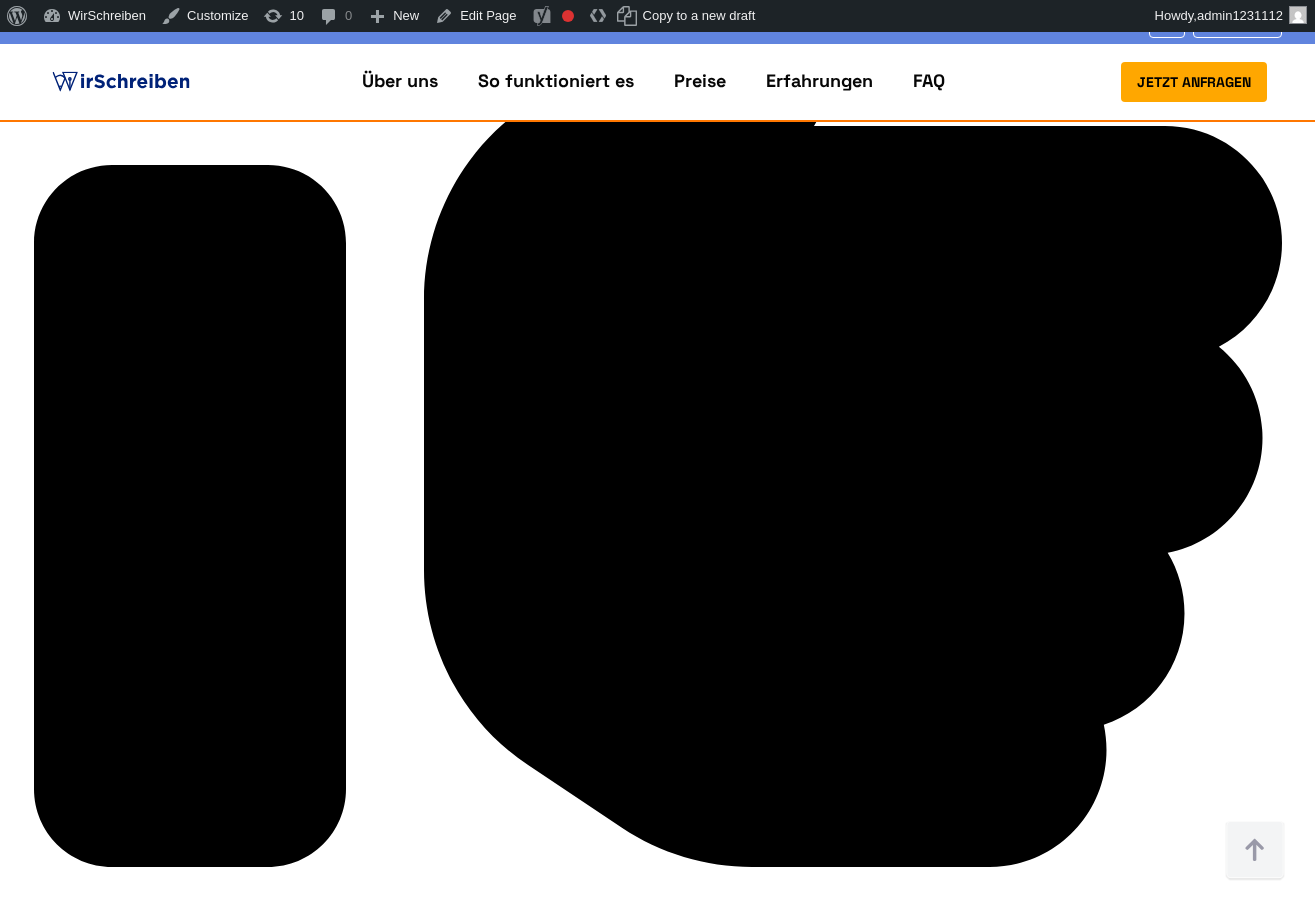 scroll, scrollTop: 7914, scrollLeft: 0, axis: vertical 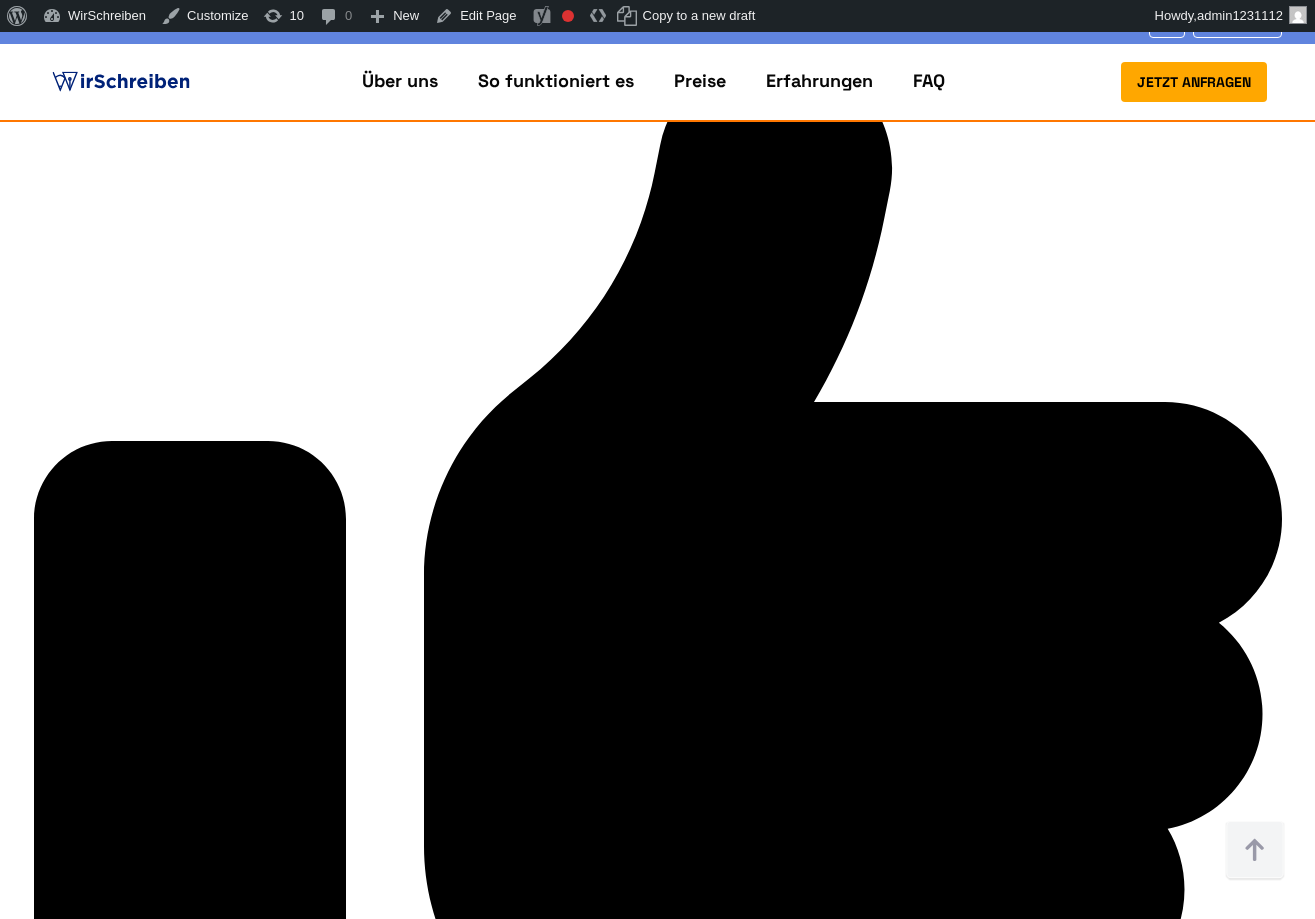 drag, startPoint x: 976, startPoint y: 456, endPoint x: 905, endPoint y: 473, distance: 73.00685 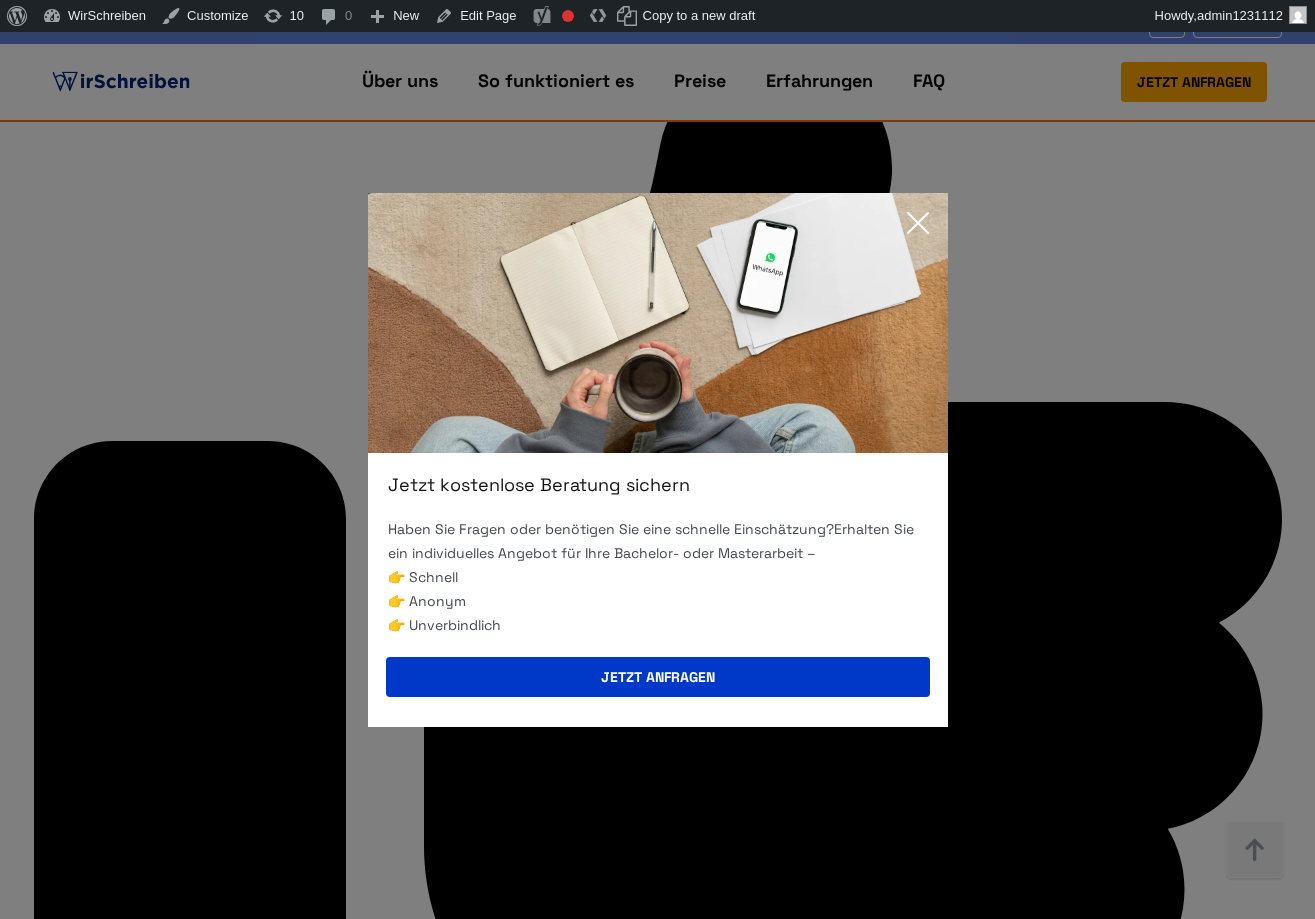 click 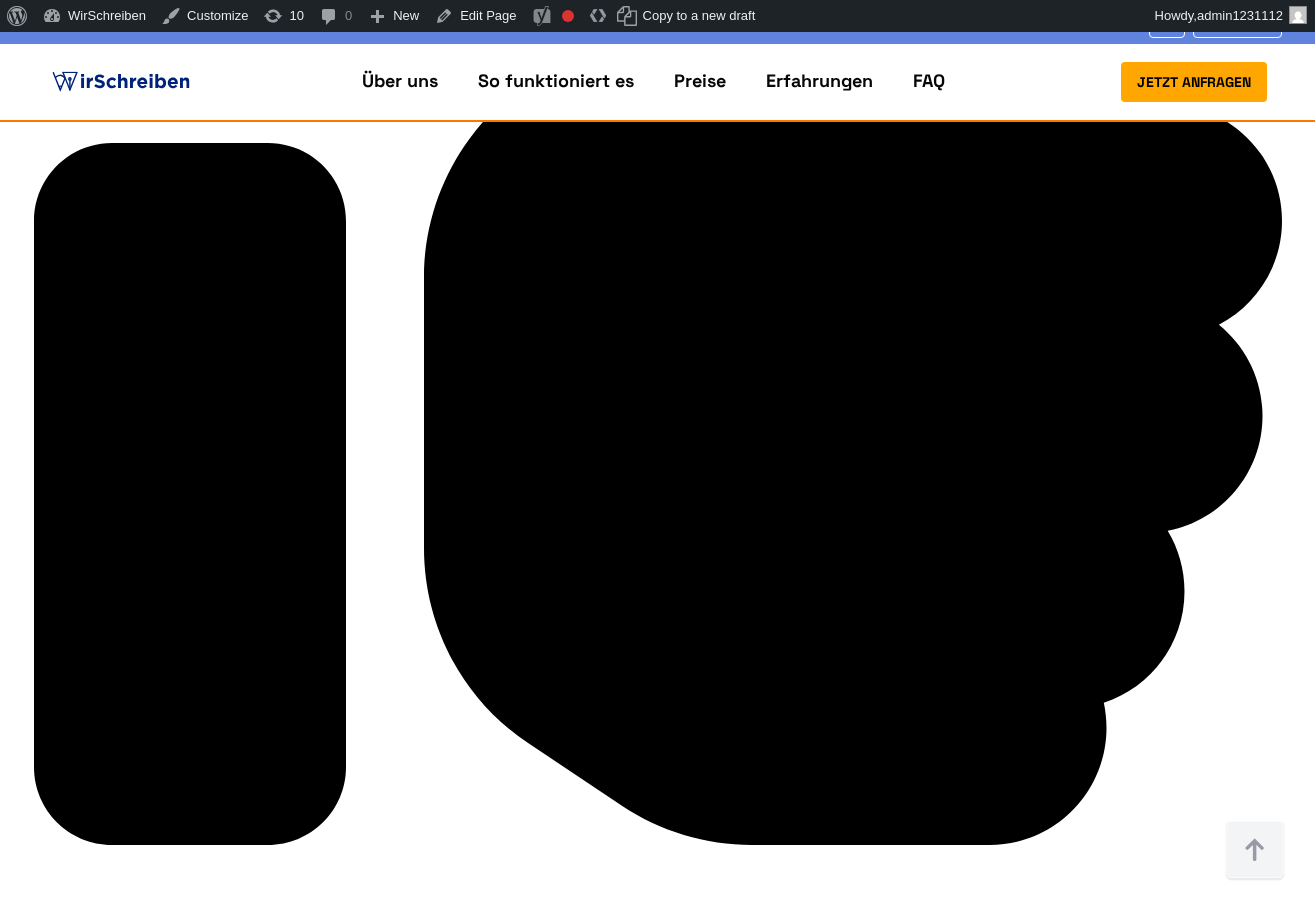 scroll, scrollTop: 7922, scrollLeft: 0, axis: vertical 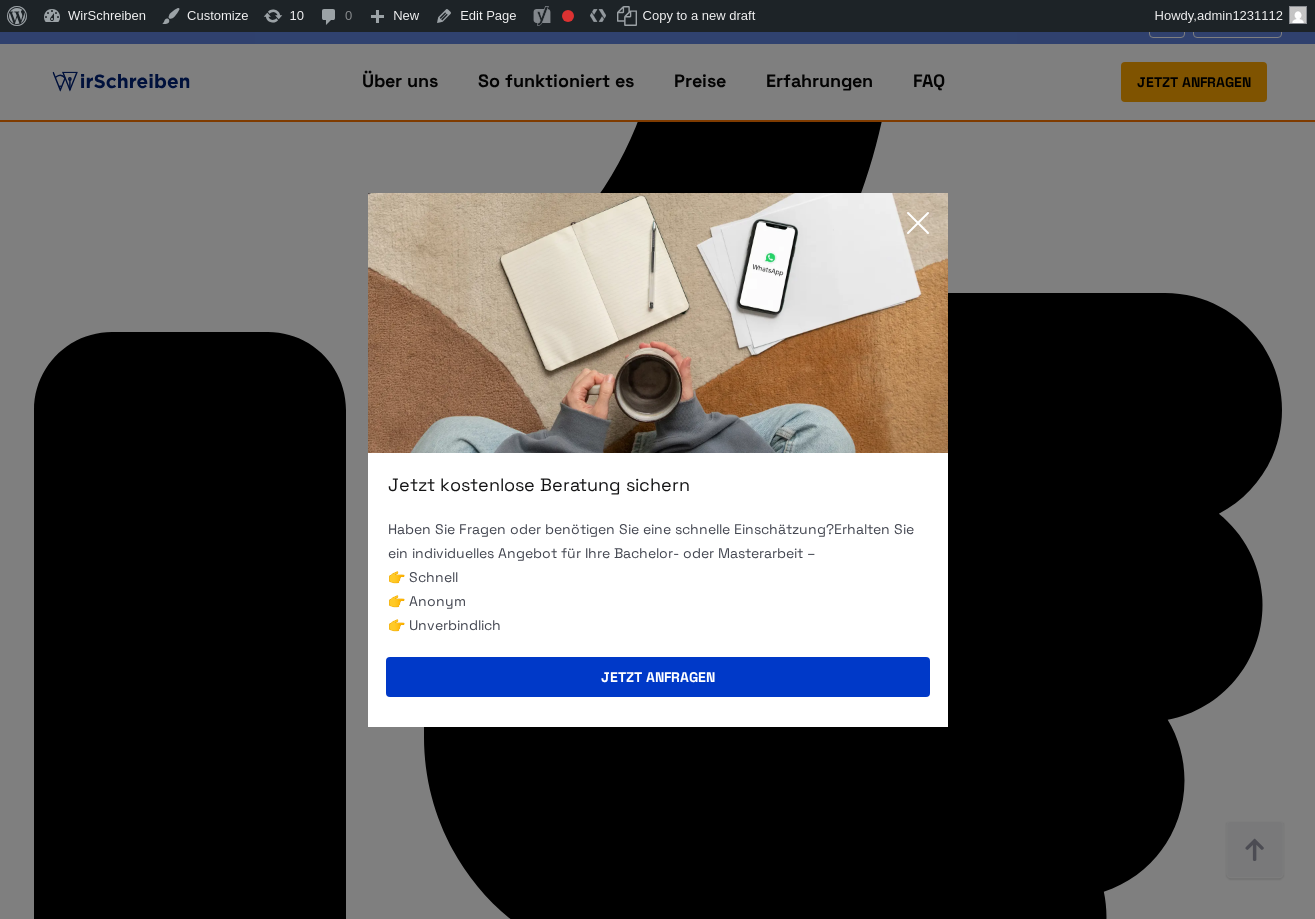 click 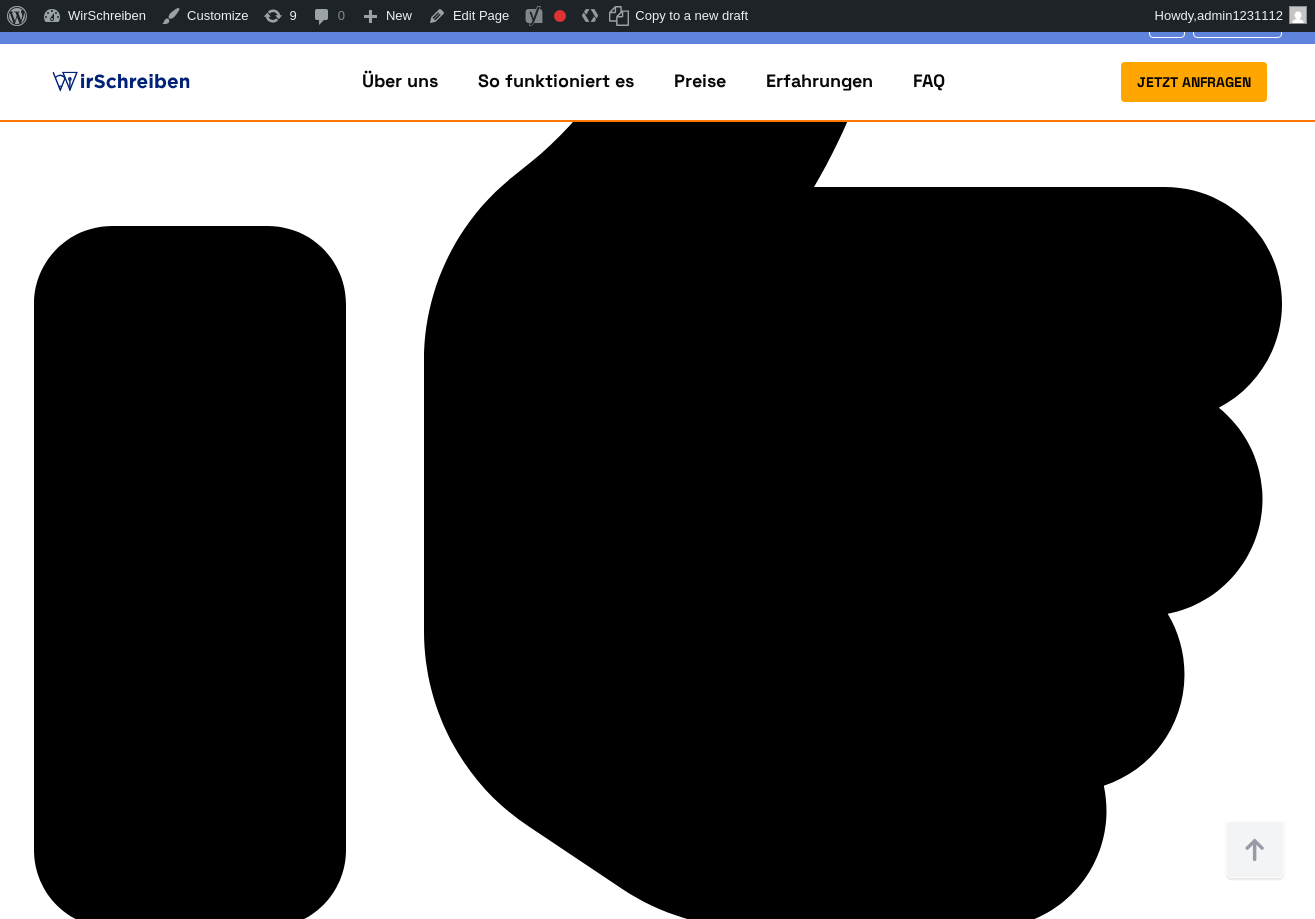 scroll, scrollTop: 7893, scrollLeft: 0, axis: vertical 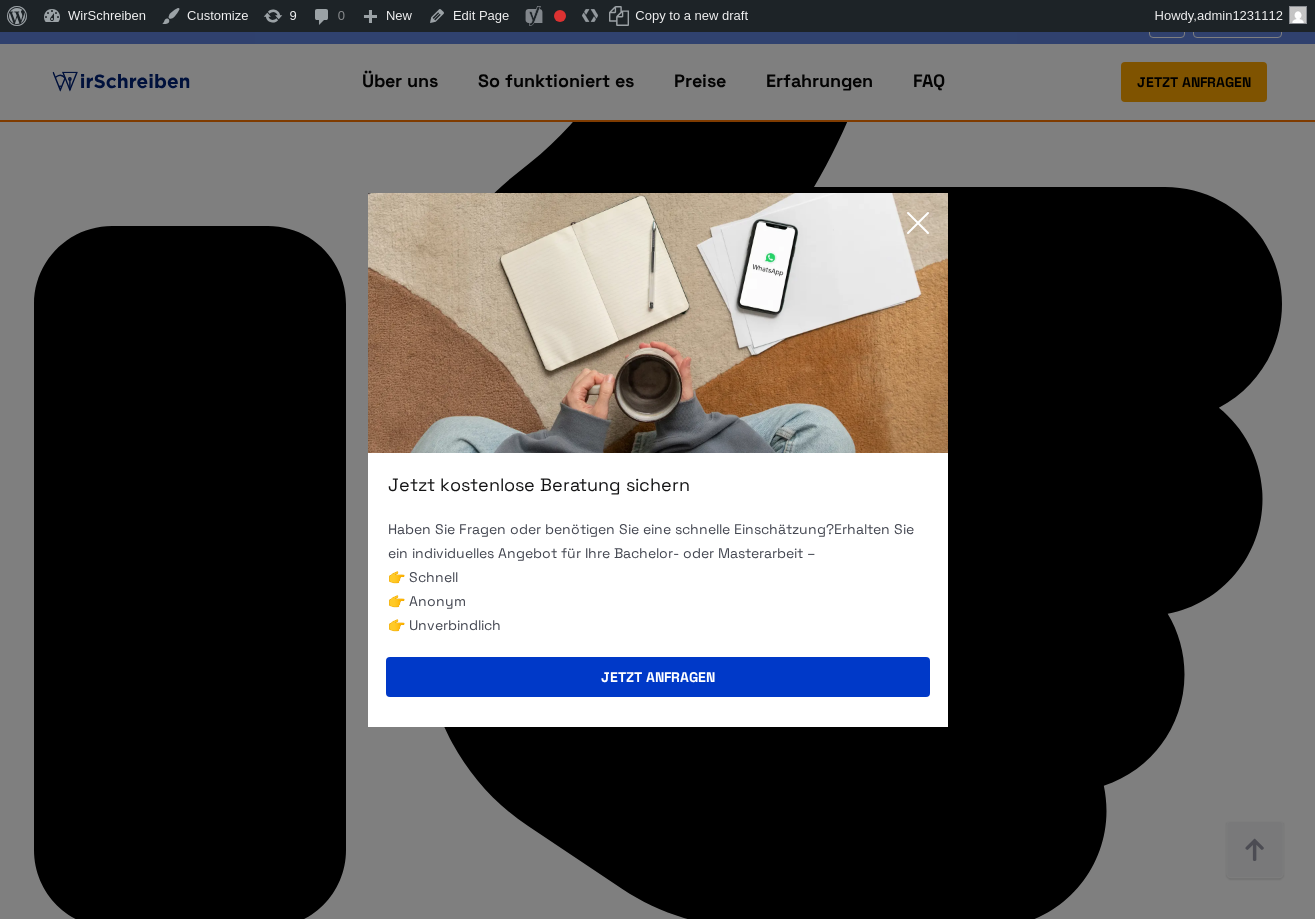 click 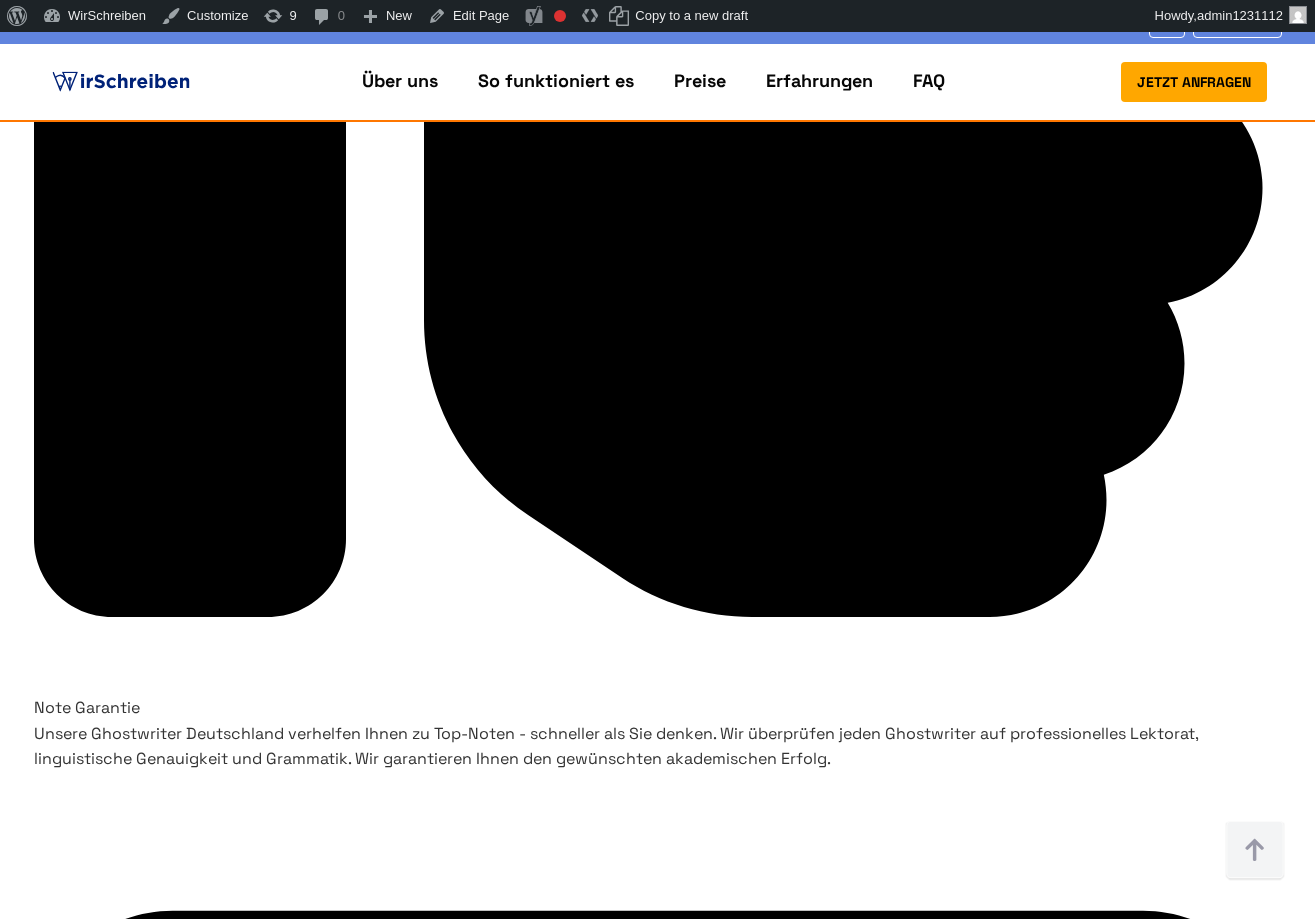 scroll, scrollTop: 8220, scrollLeft: 0, axis: vertical 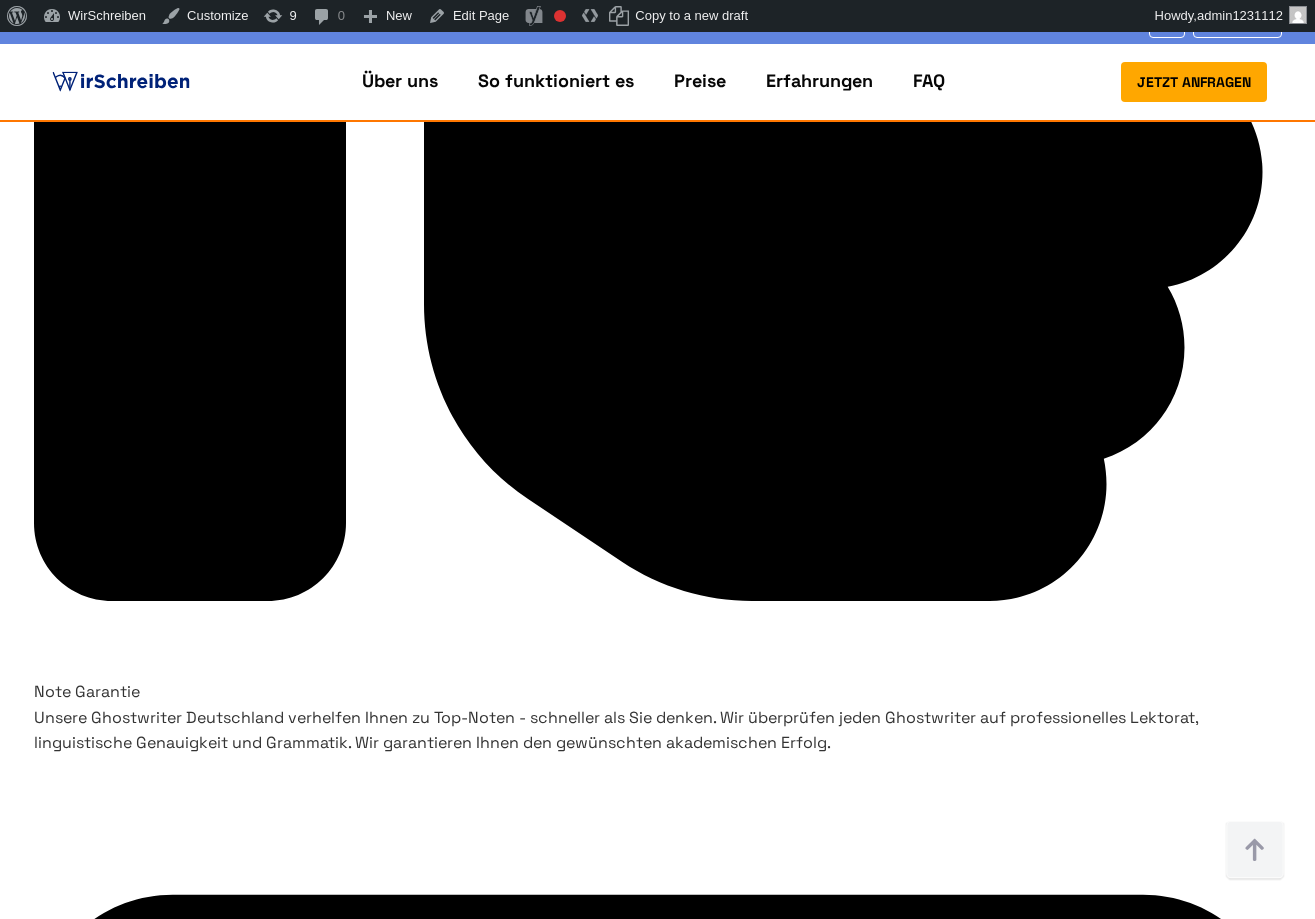 click on "ProvenExpert
[FIRST] [FIRST] [FIRST]" at bounding box center (658, 5836) 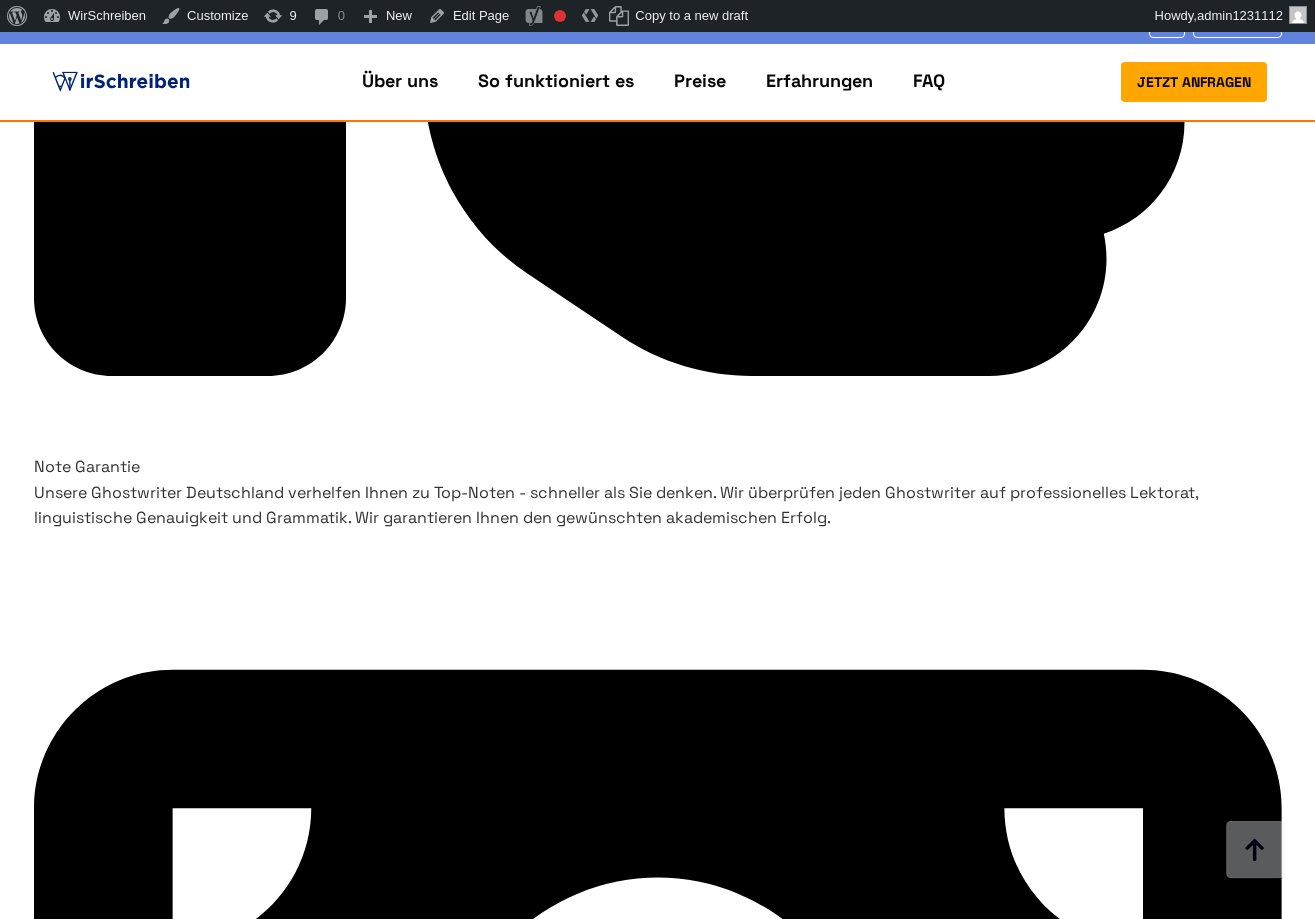 scroll, scrollTop: 8340, scrollLeft: 0, axis: vertical 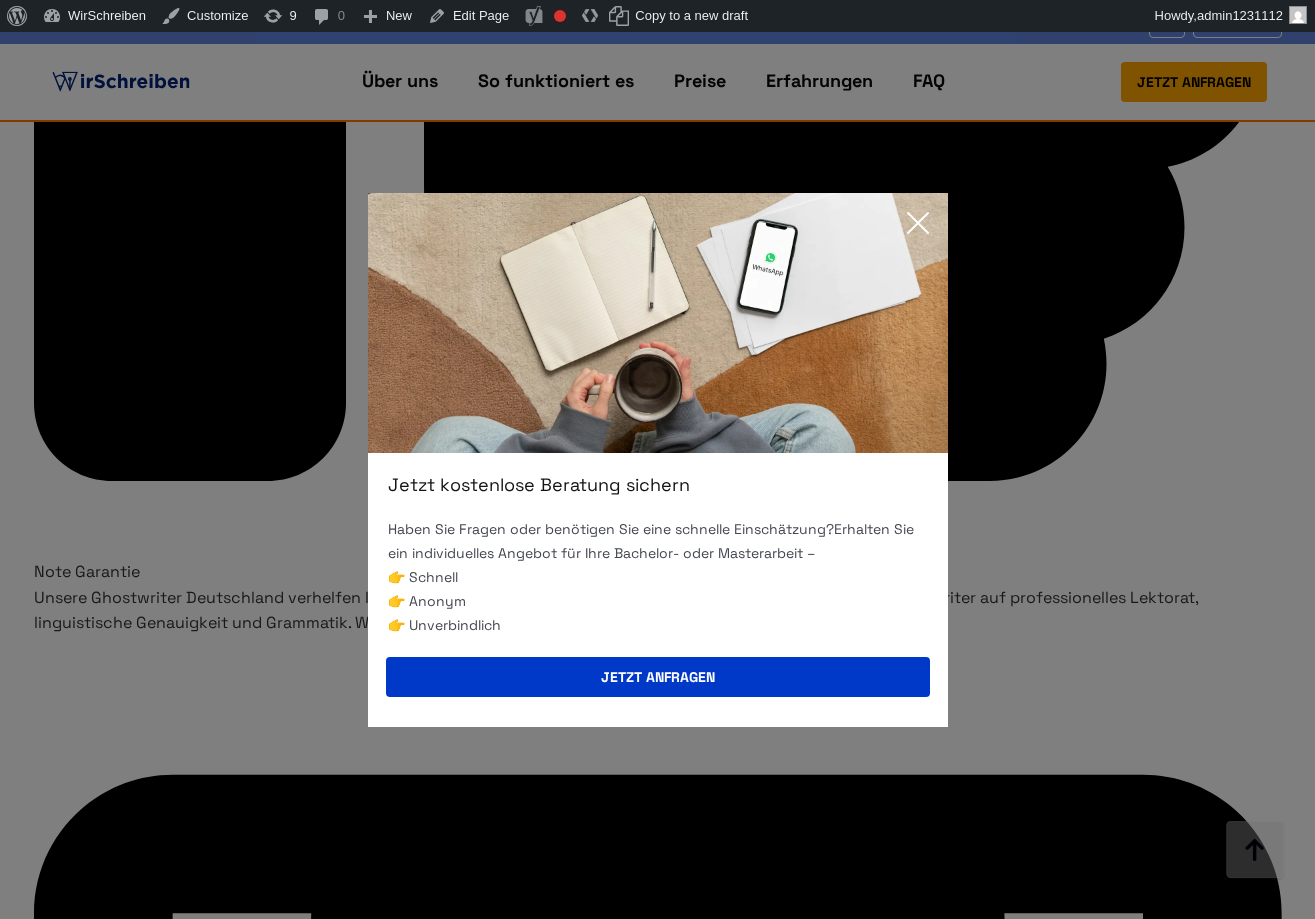 click 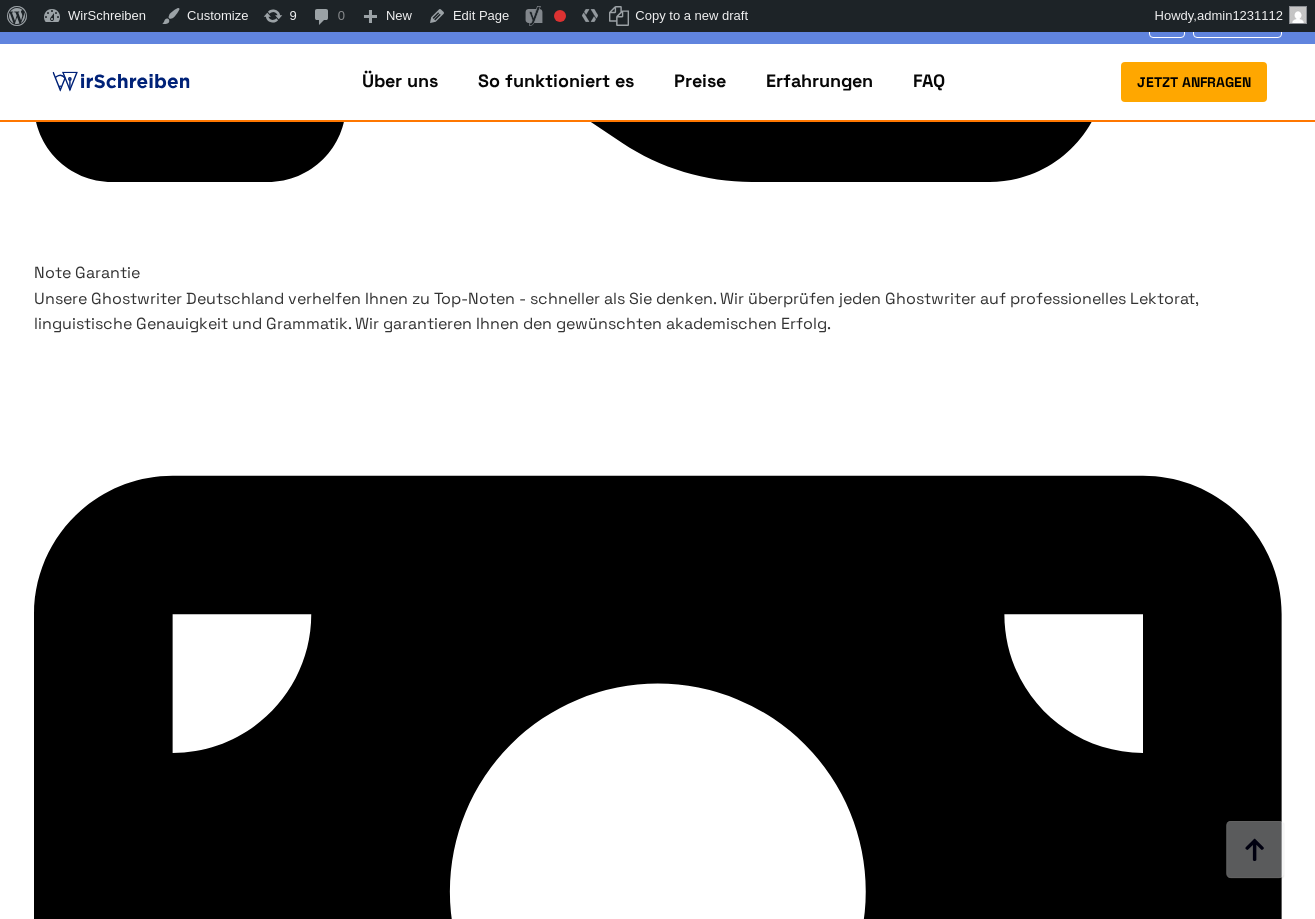 scroll, scrollTop: 8700, scrollLeft: 0, axis: vertical 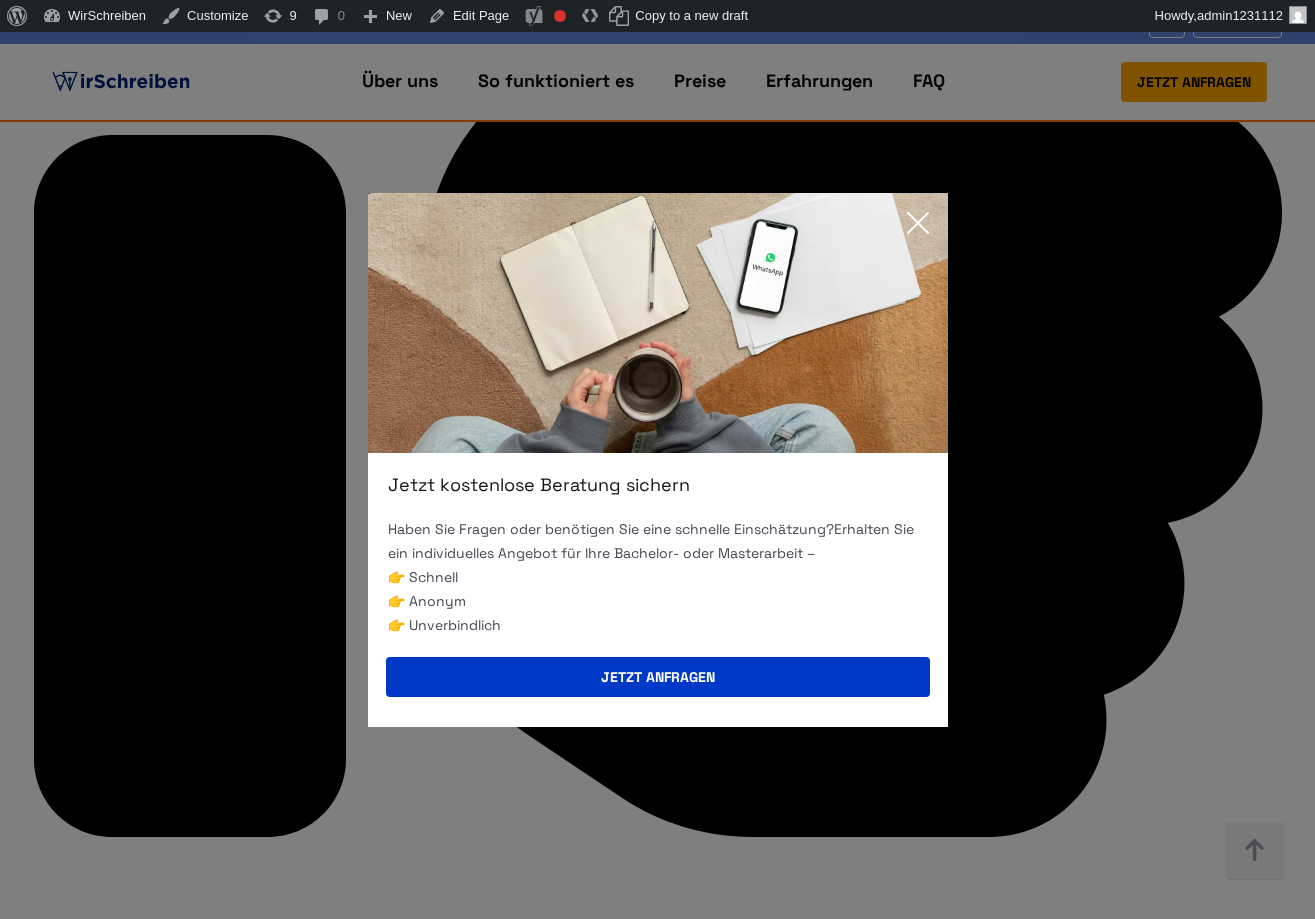 click 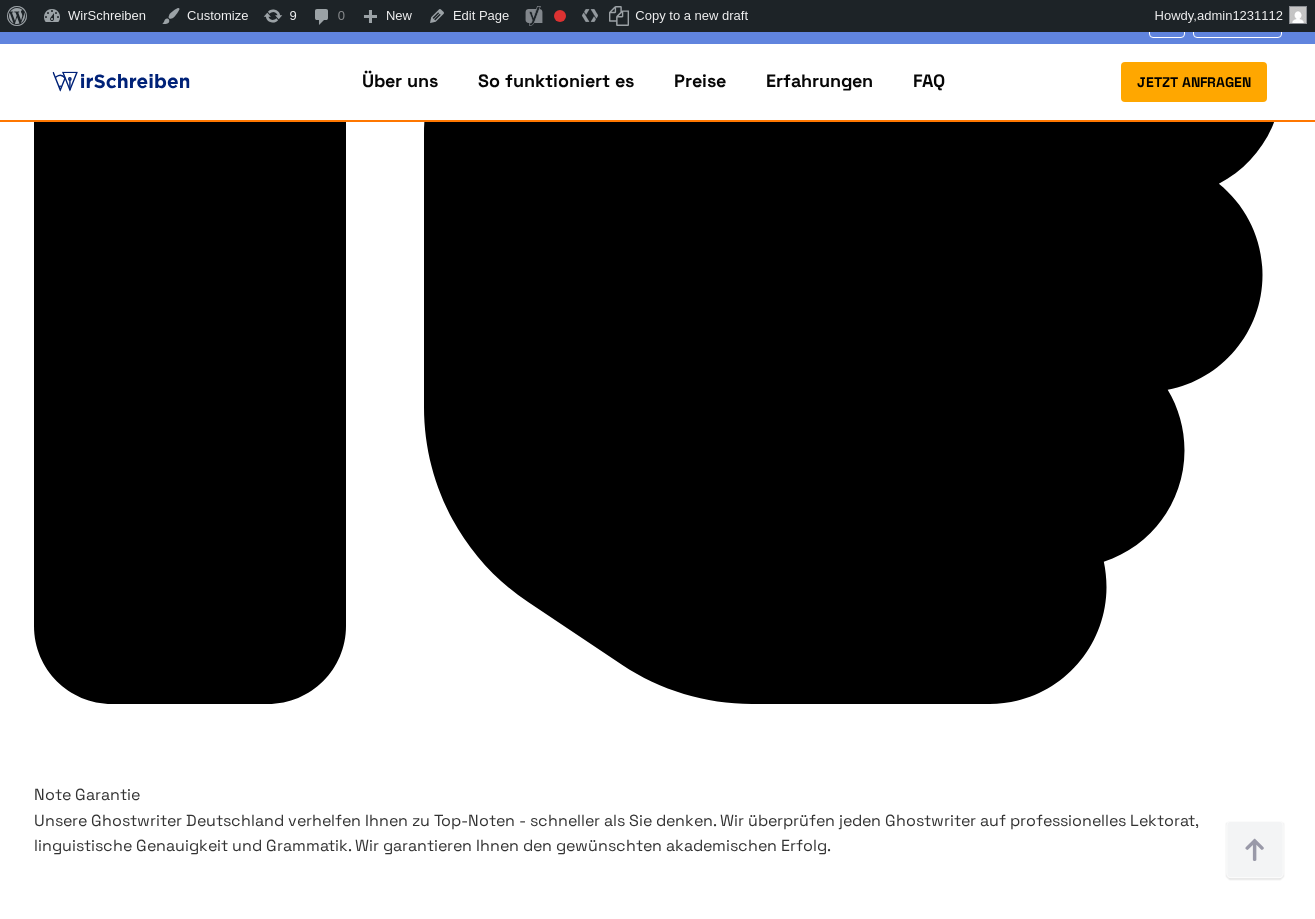 scroll, scrollTop: 8104, scrollLeft: 0, axis: vertical 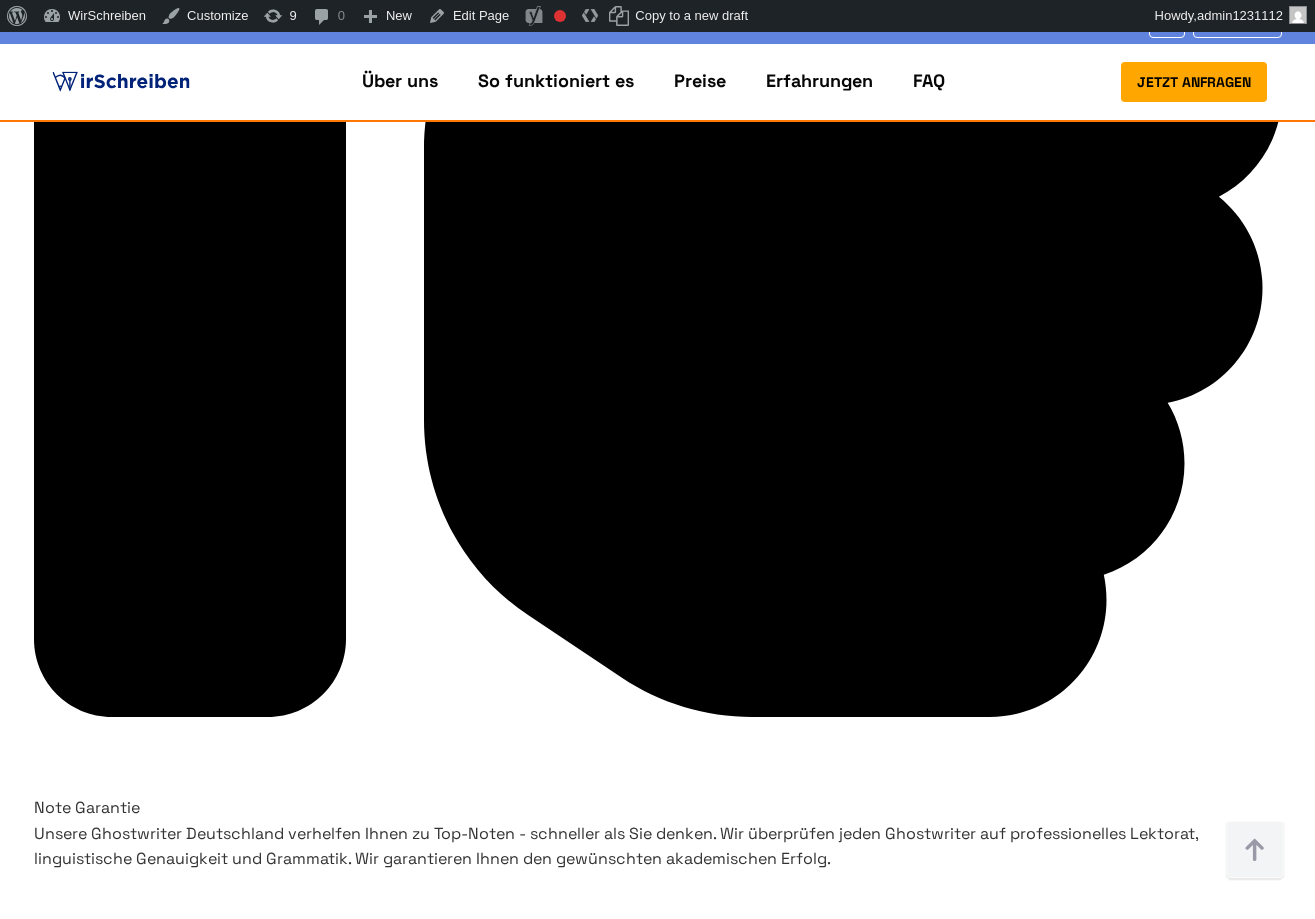 click on "RealReviews
Anna" at bounding box center (3194, 6061) 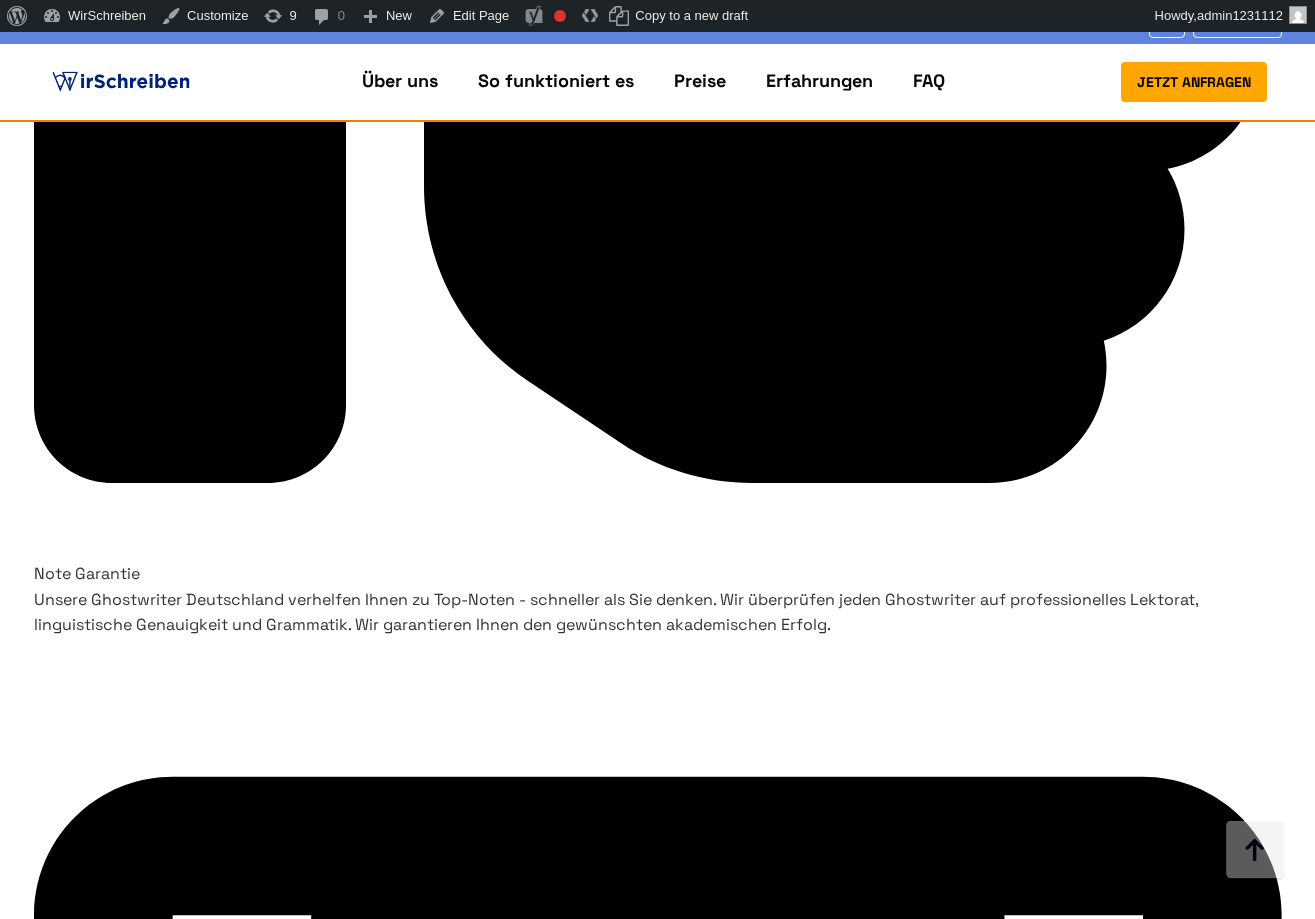scroll, scrollTop: 8344, scrollLeft: 0, axis: vertical 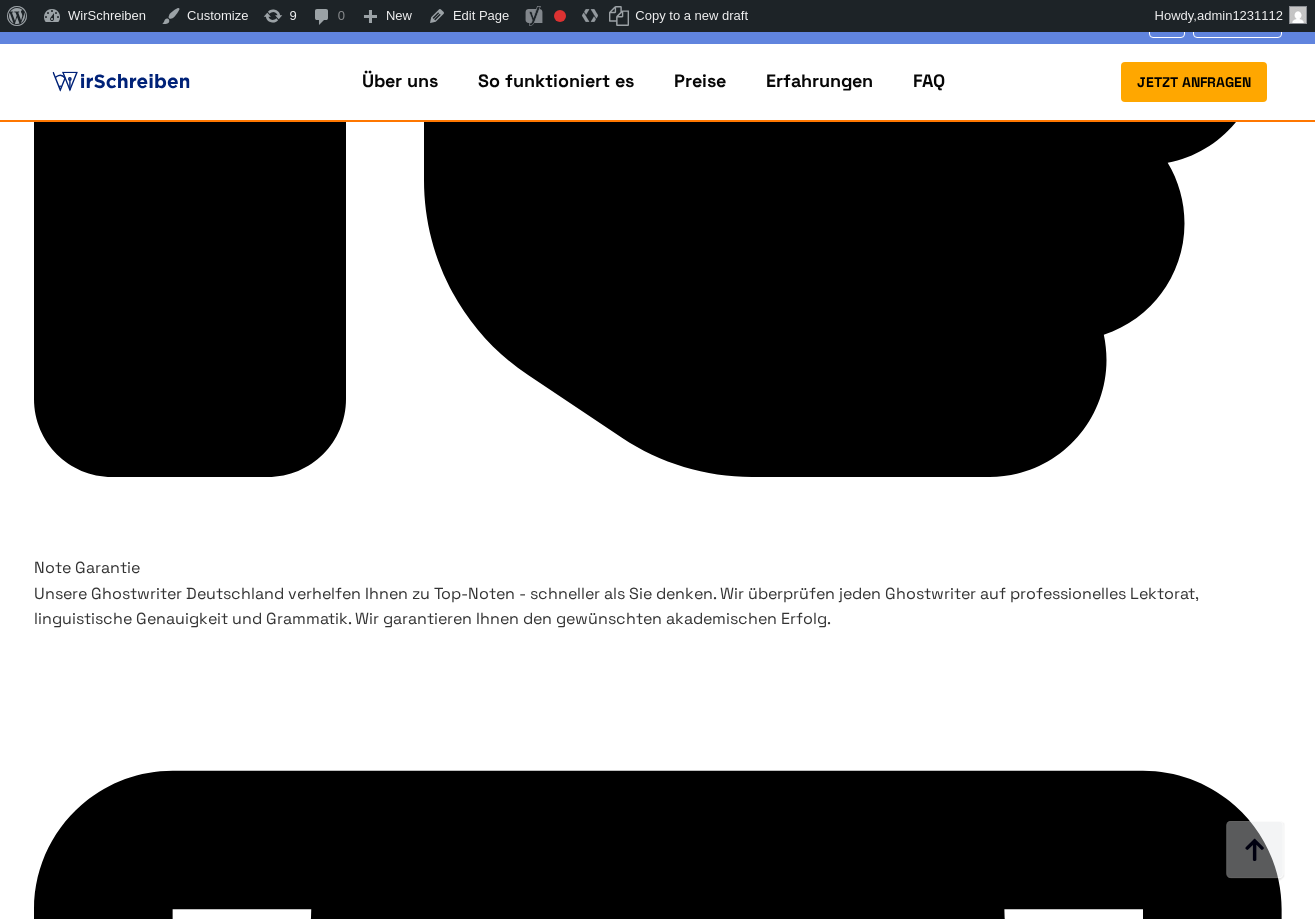 drag, startPoint x: 705, startPoint y: 491, endPoint x: 636, endPoint y: 493, distance: 69.02898 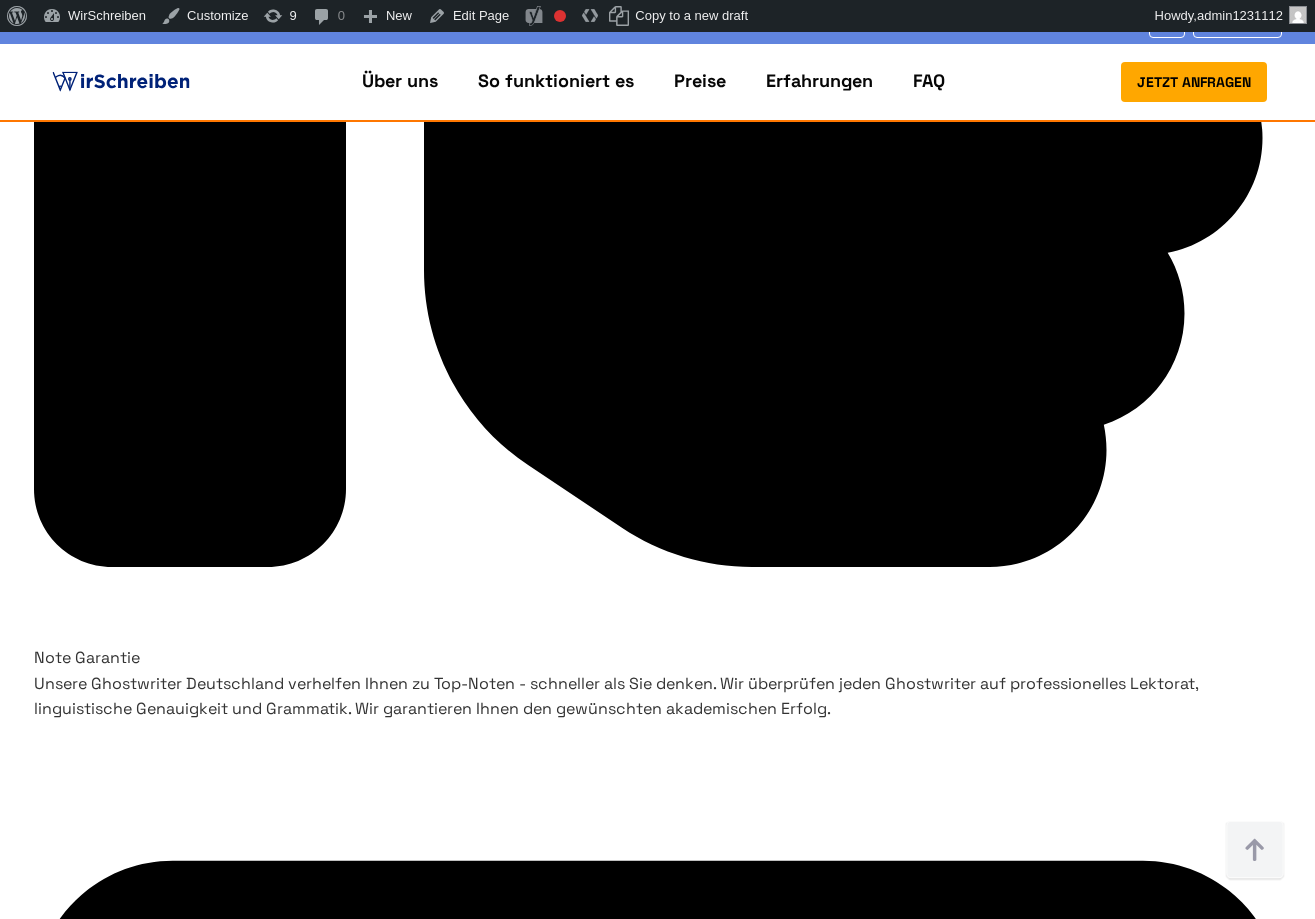 scroll, scrollTop: 7984, scrollLeft: 0, axis: vertical 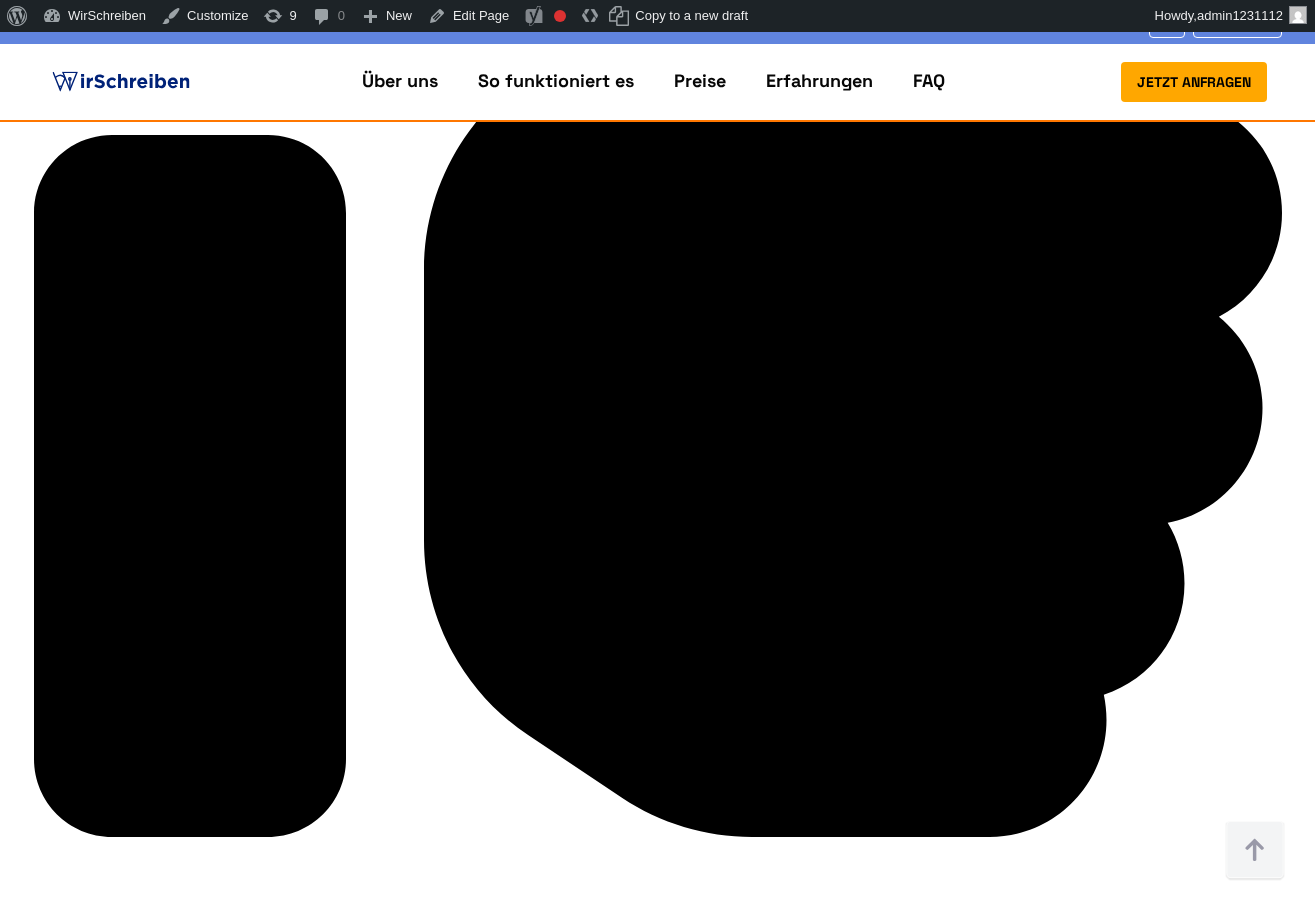click on "Am Anfang hatte ich Bedenken, ob diese Ghostwriter Agentur in Deutschland seriös ist, aber die Zusammenarbeit war transparent und vertrauenswürdig. Ich habe eines der theoretischen Kapitel für mein Forschungsprojekt und eine statistische Analyse bestellt. Die Kommunikation war immer reibungslos und schnell. Ich war mit den Ergebnissen vollkommen zufrieden, sodass ich in Zukunft gerne wieder auf ihre Hilfe zurückkommen werde." at bounding box center (18120, 5932) 